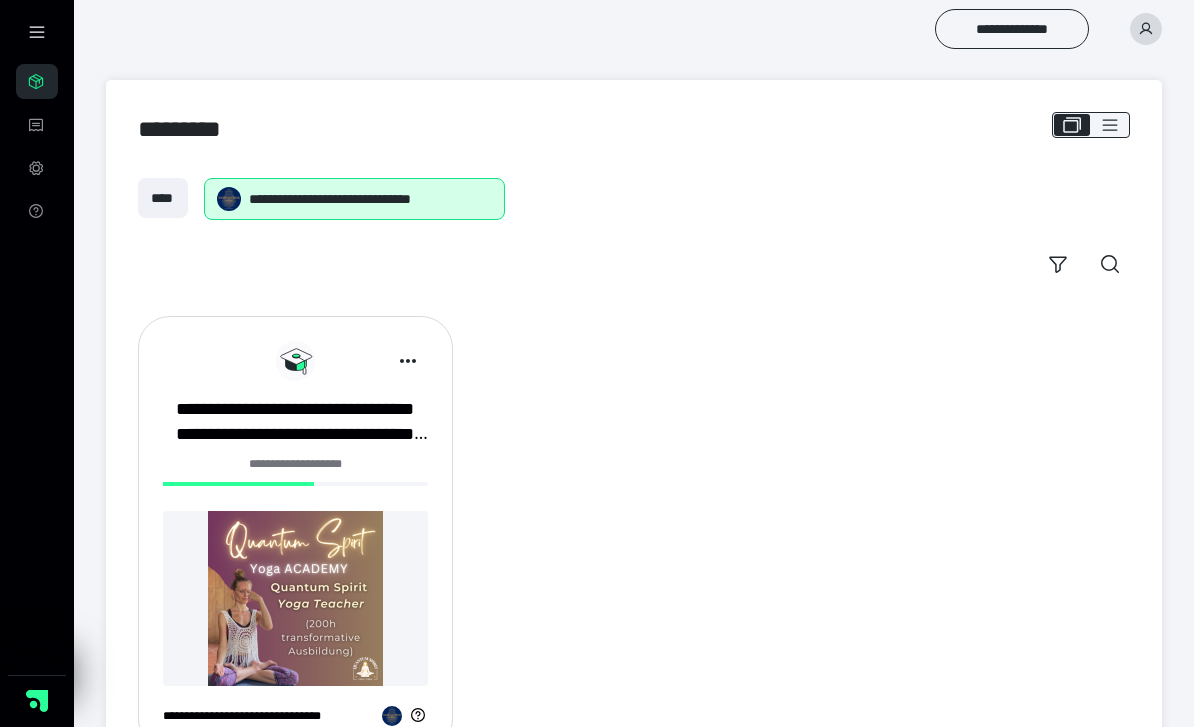 scroll, scrollTop: 0, scrollLeft: 0, axis: both 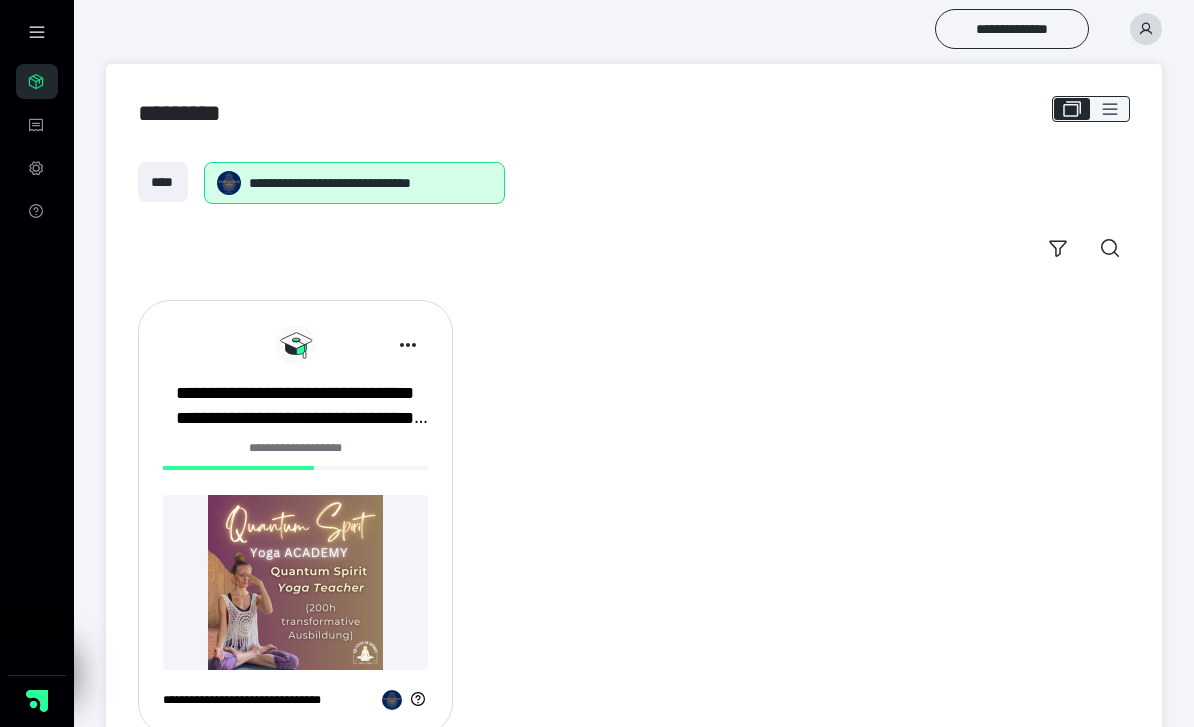 click on "**********" at bounding box center [295, 406] 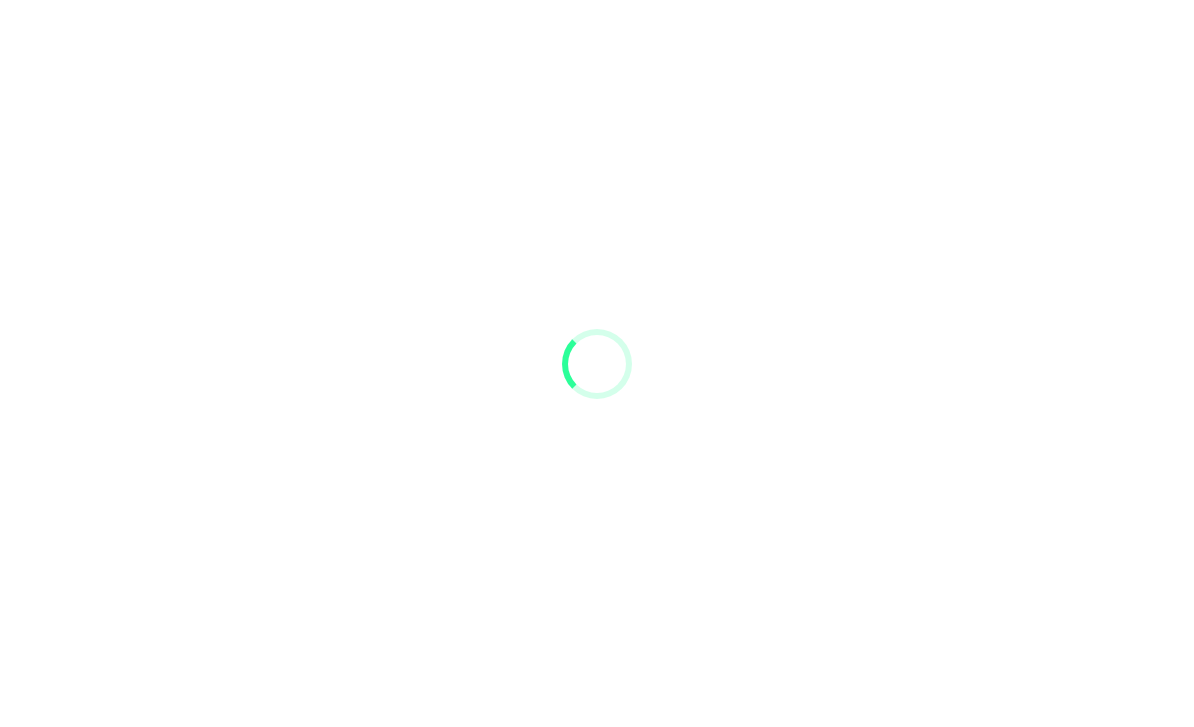 scroll, scrollTop: 0, scrollLeft: 0, axis: both 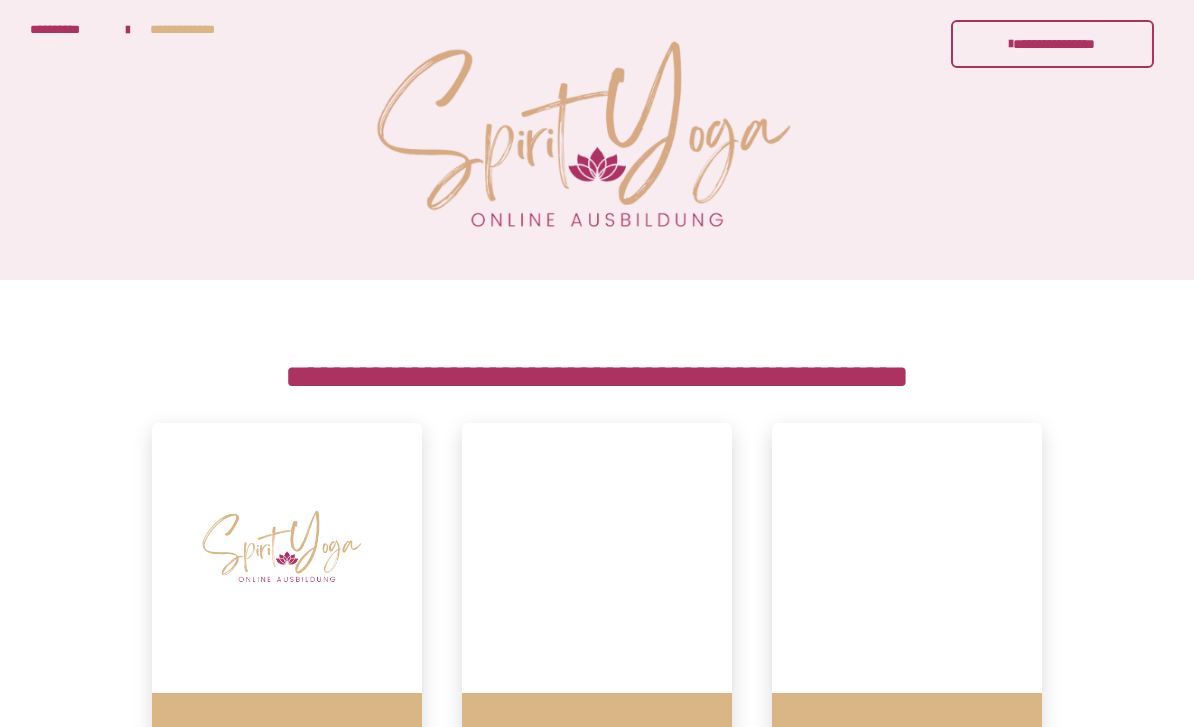 click on "**********" at bounding box center [68, 29] 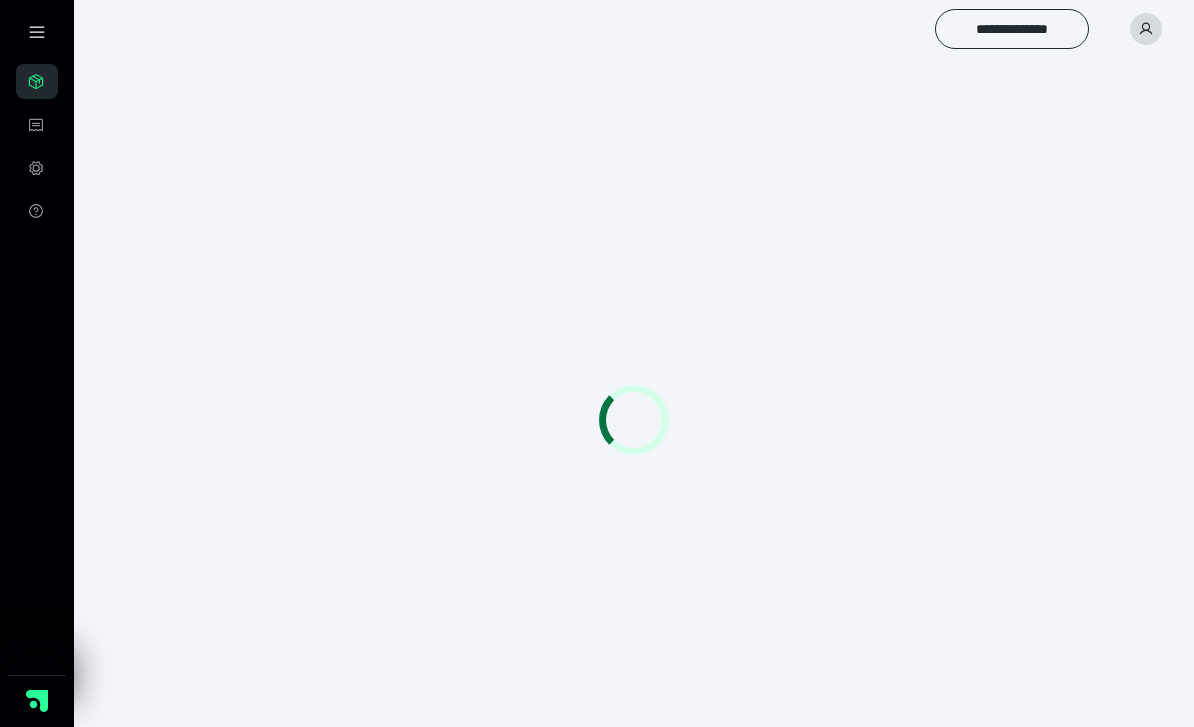 scroll, scrollTop: 0, scrollLeft: 0, axis: both 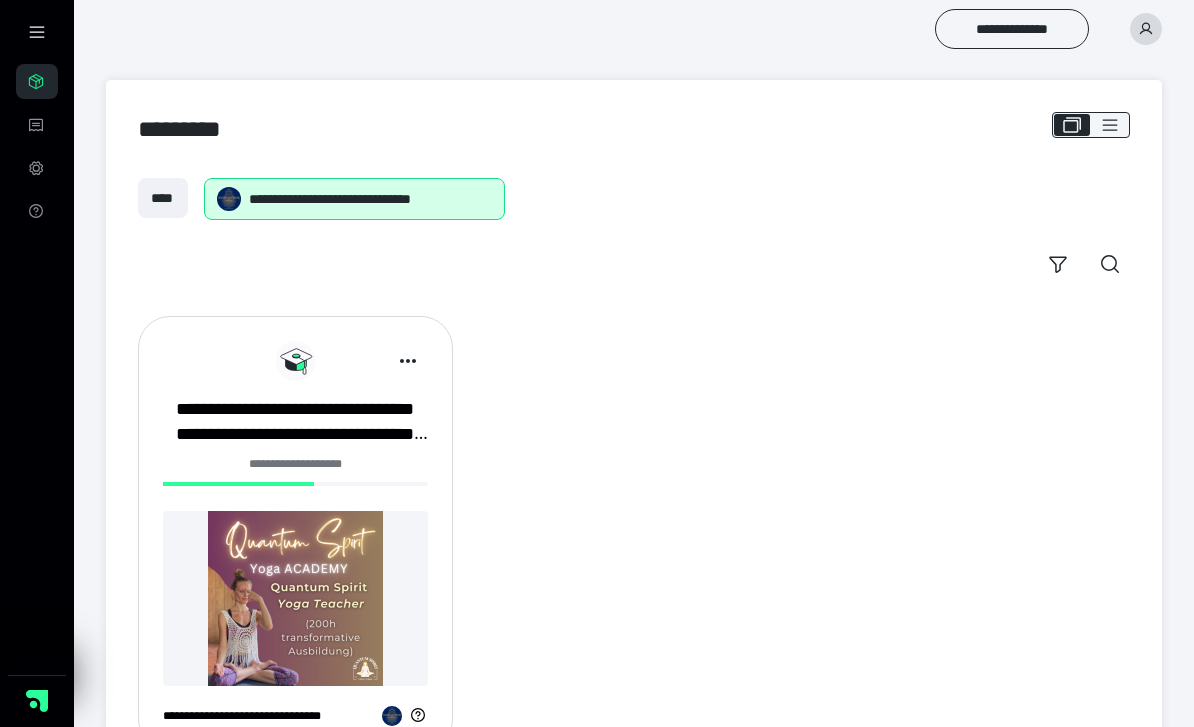 click on "**********" at bounding box center (1012, 29) 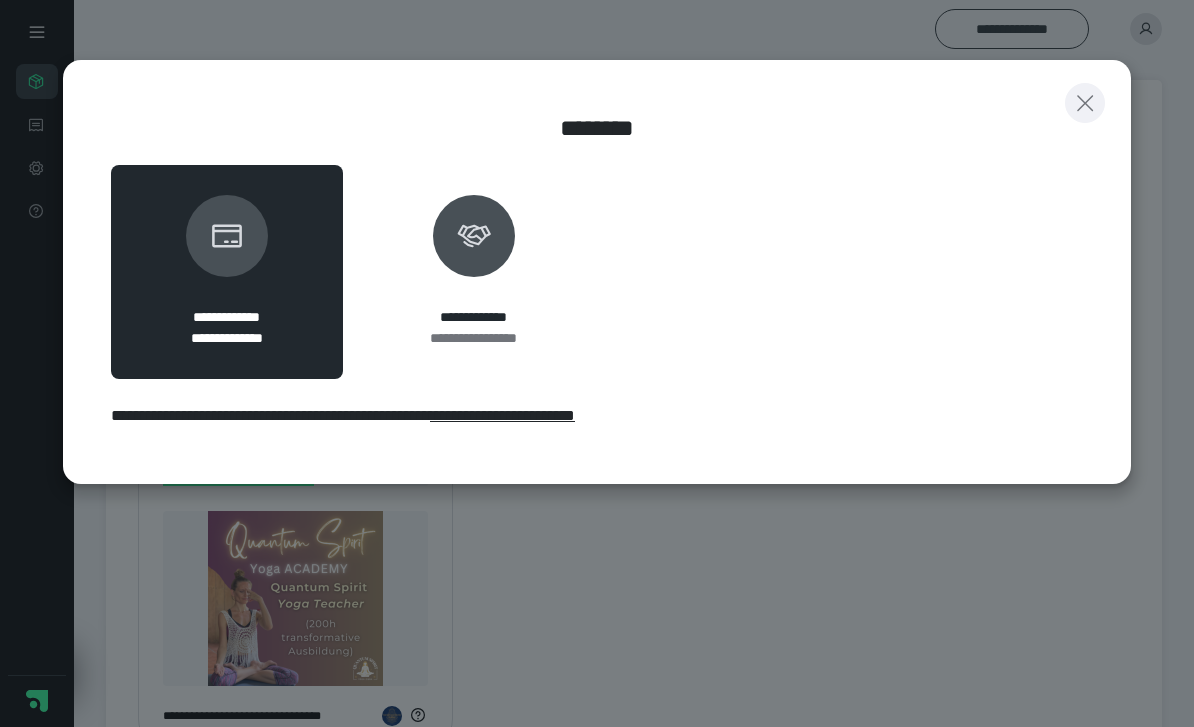 click 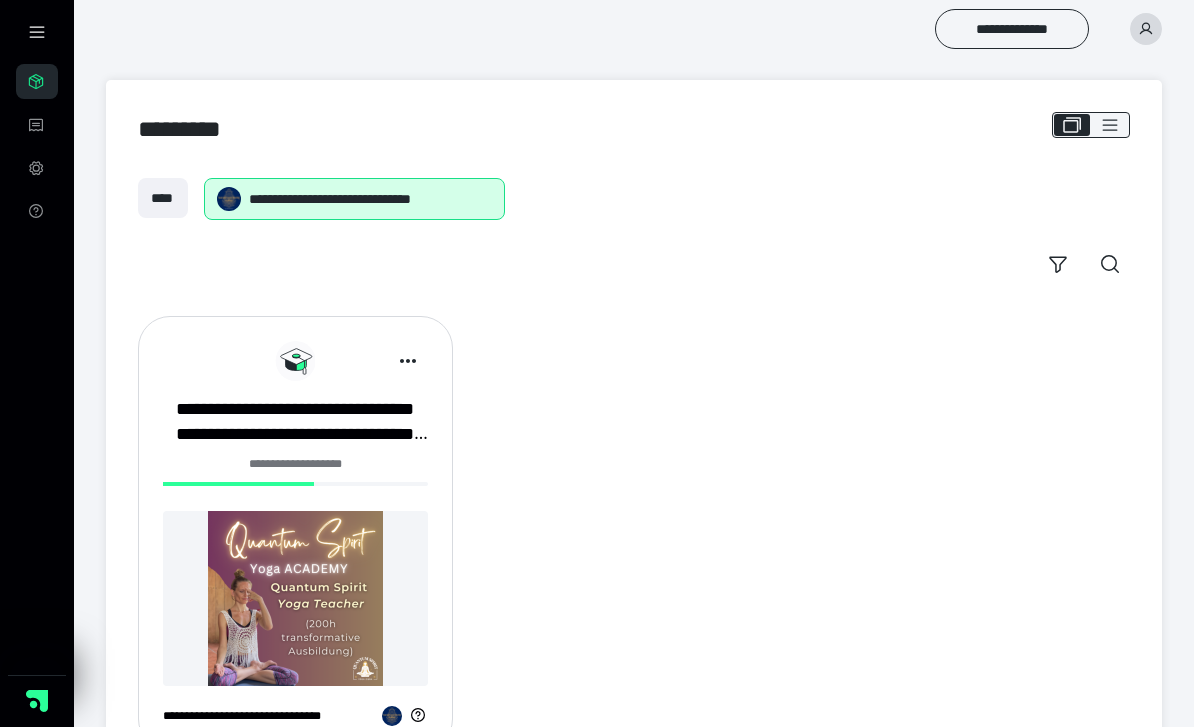click 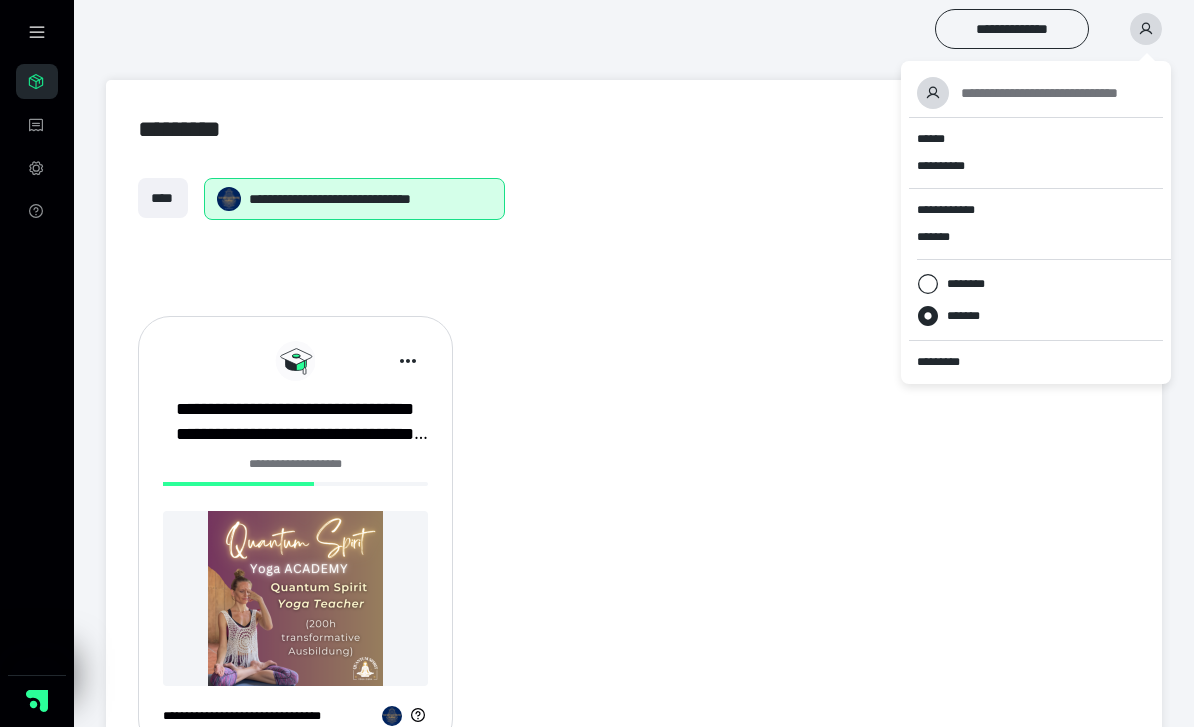 click on "*********" at bounding box center (947, 362) 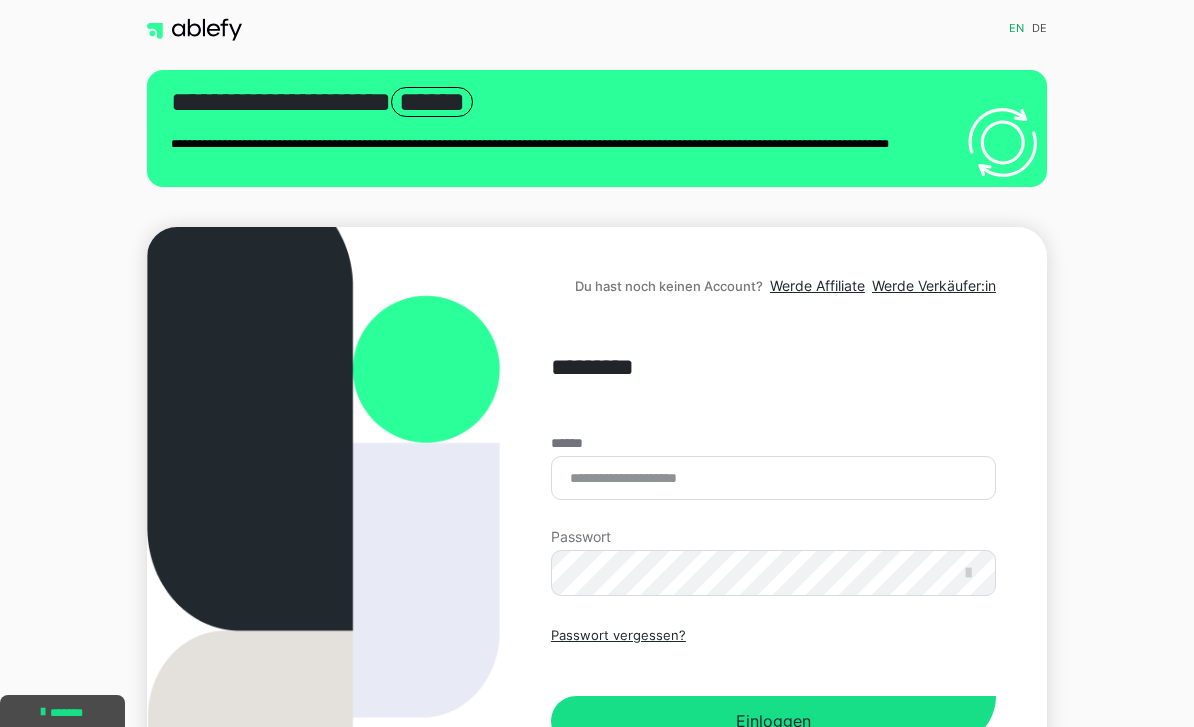 scroll, scrollTop: 0, scrollLeft: 0, axis: both 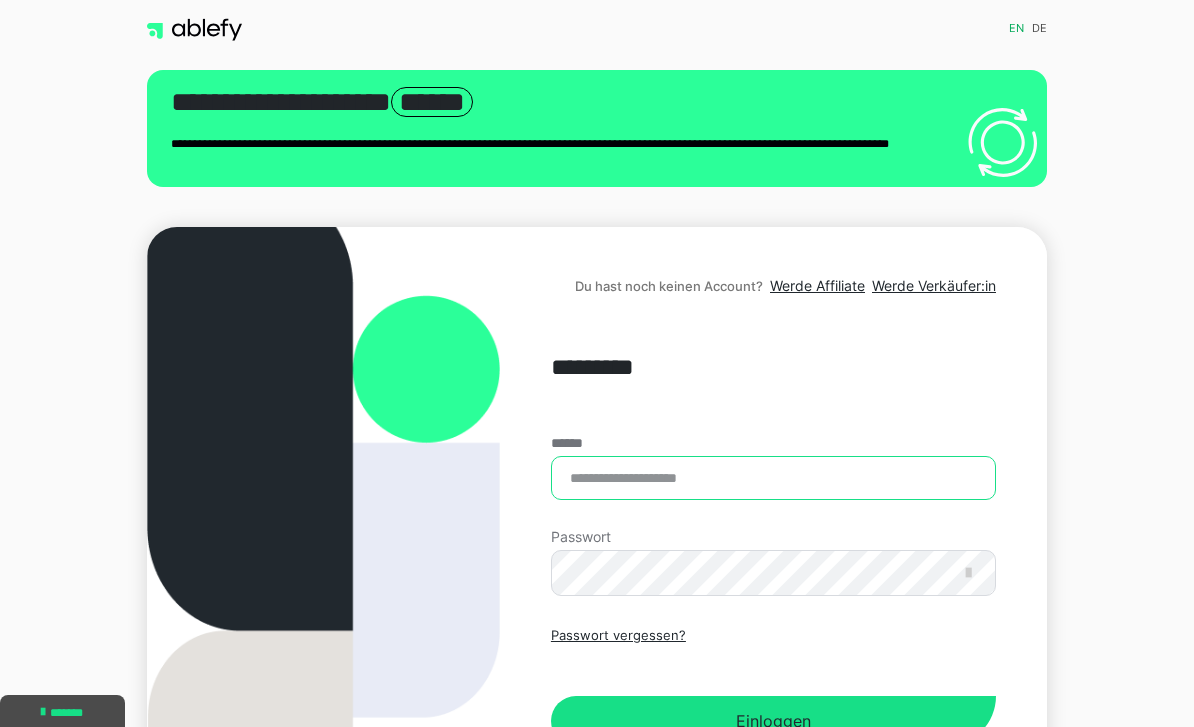 click on "******" at bounding box center (773, 478) 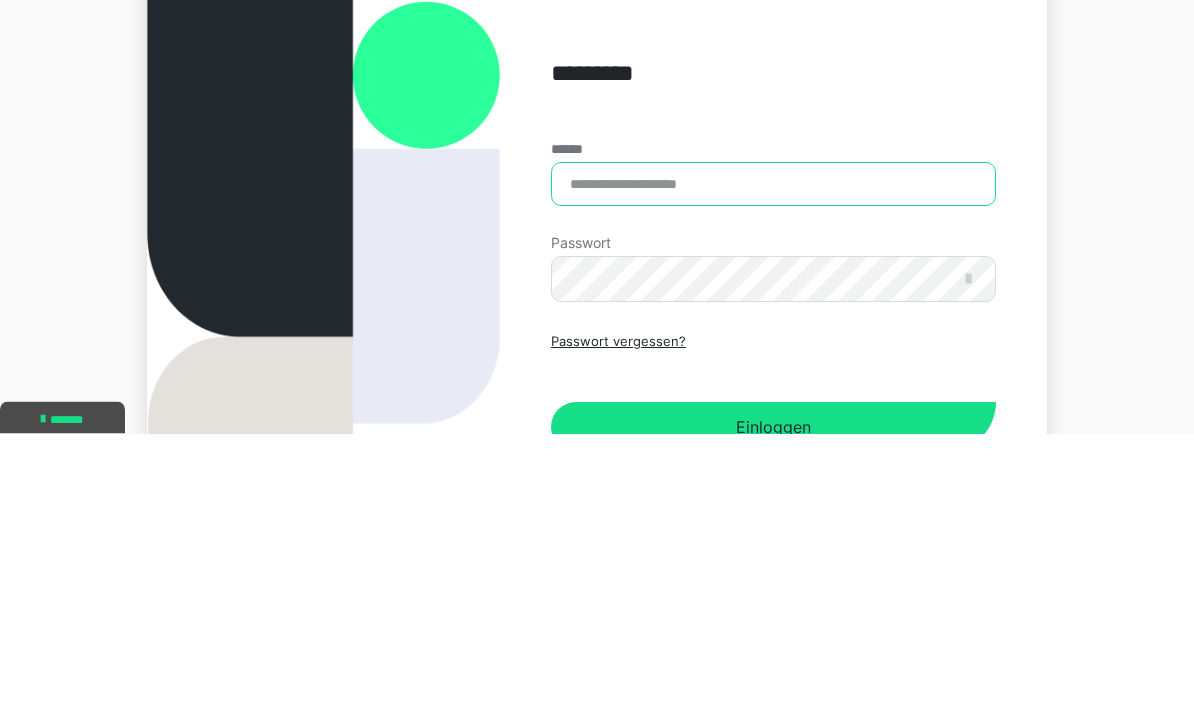 scroll, scrollTop: 190, scrollLeft: 0, axis: vertical 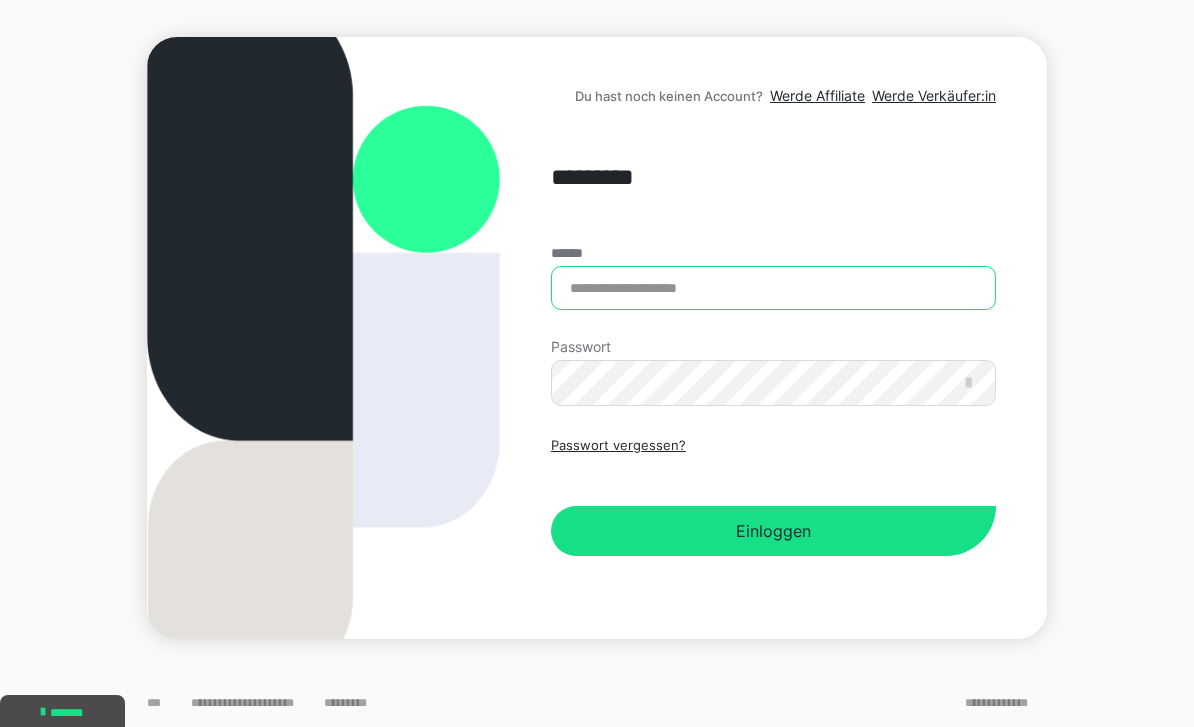 type on "**********" 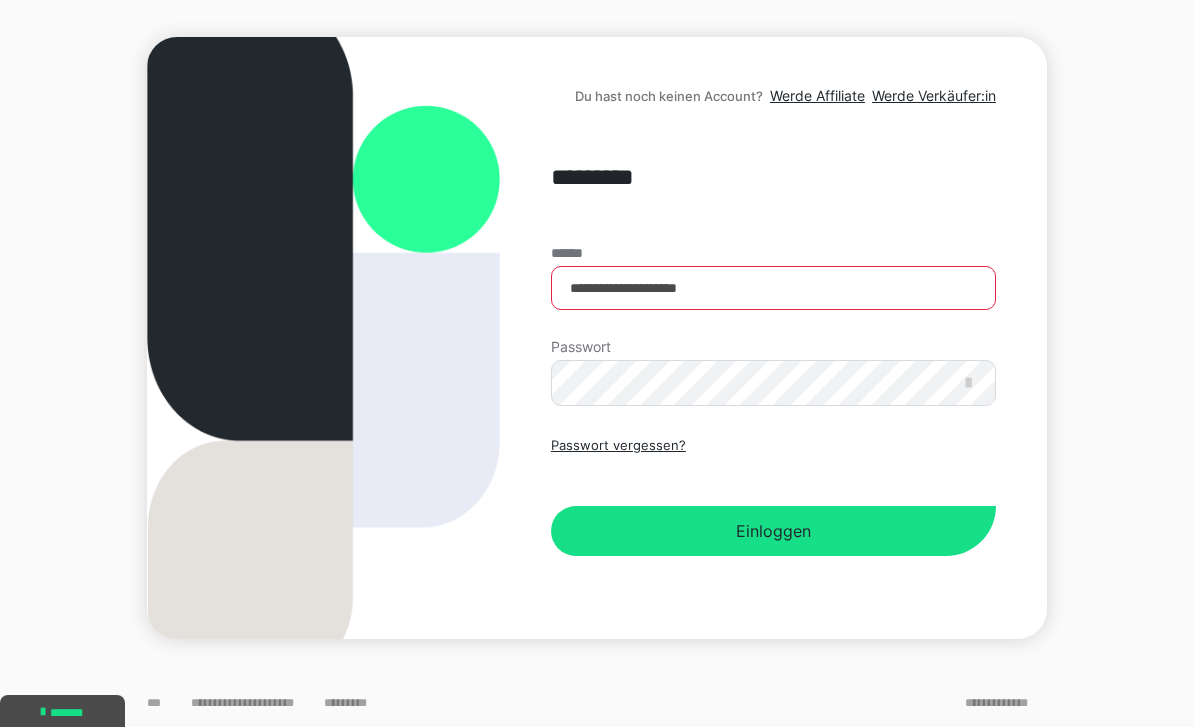 click on "Einloggen" at bounding box center (773, 531) 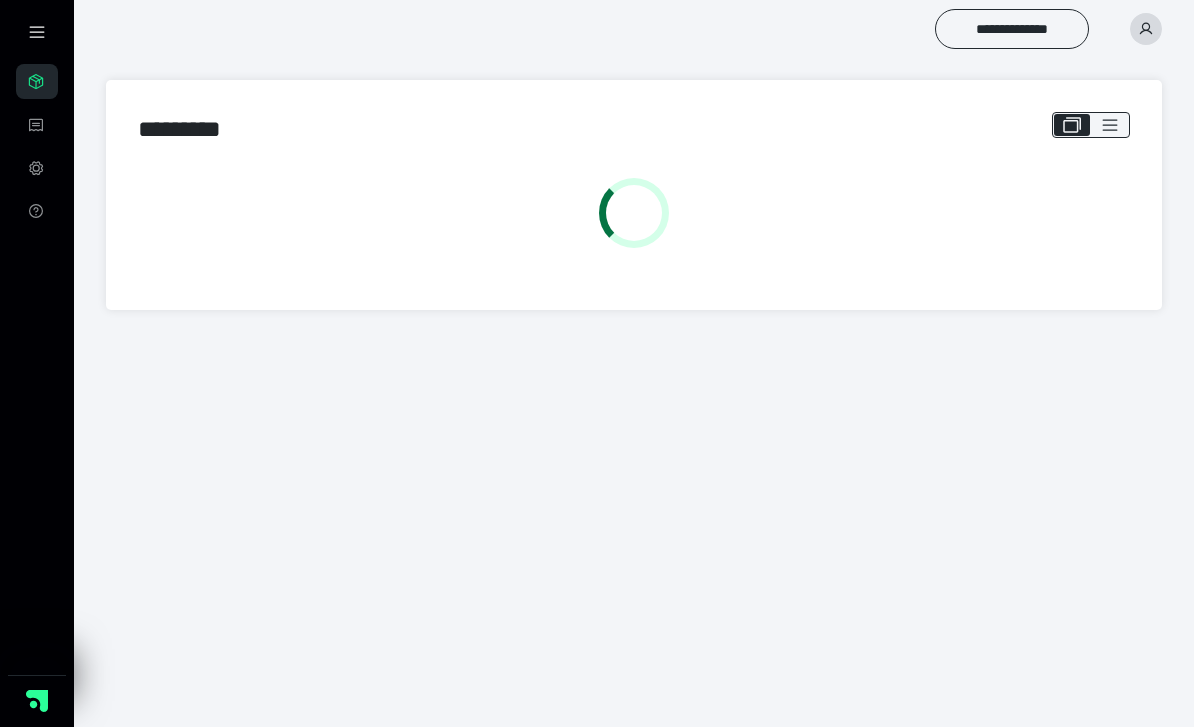 scroll, scrollTop: 0, scrollLeft: 0, axis: both 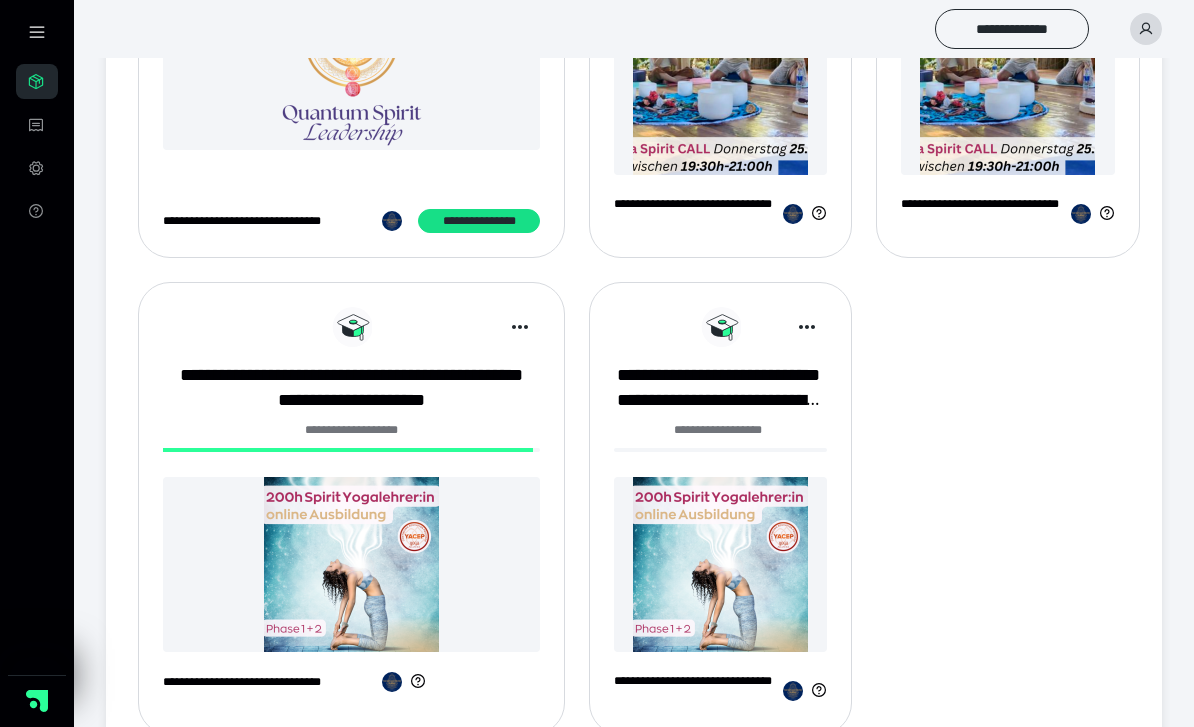click on "**********" at bounding box center (351, 388) 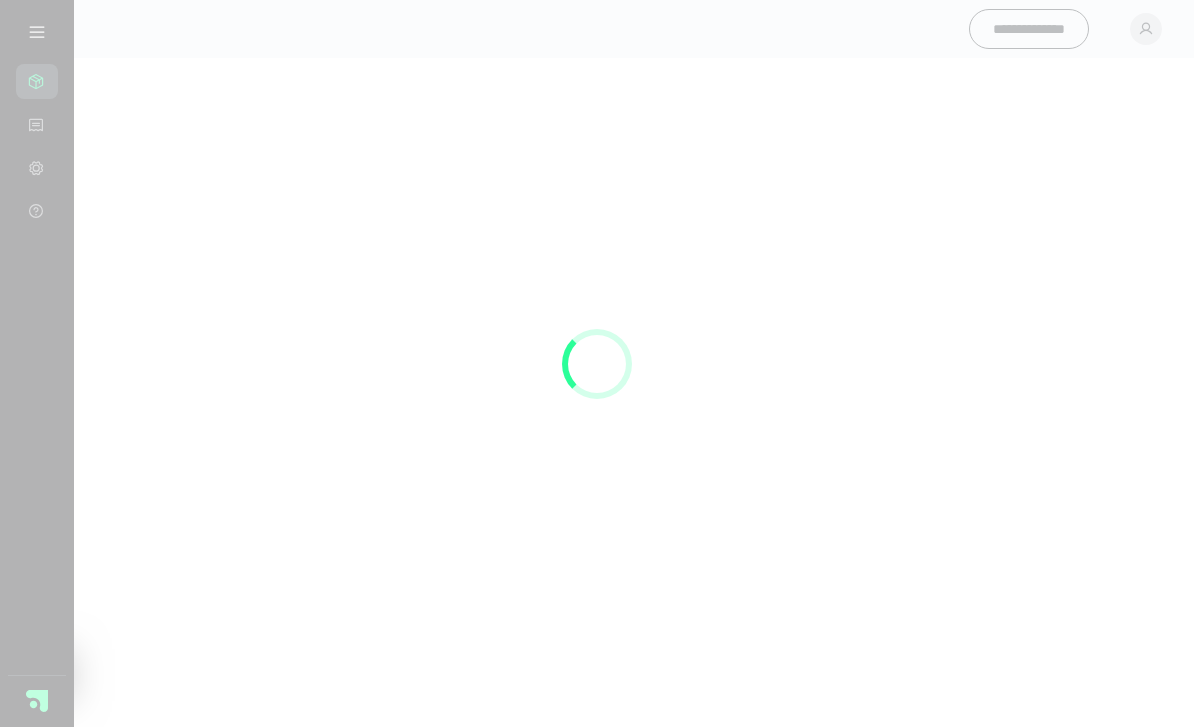 scroll, scrollTop: 0, scrollLeft: 0, axis: both 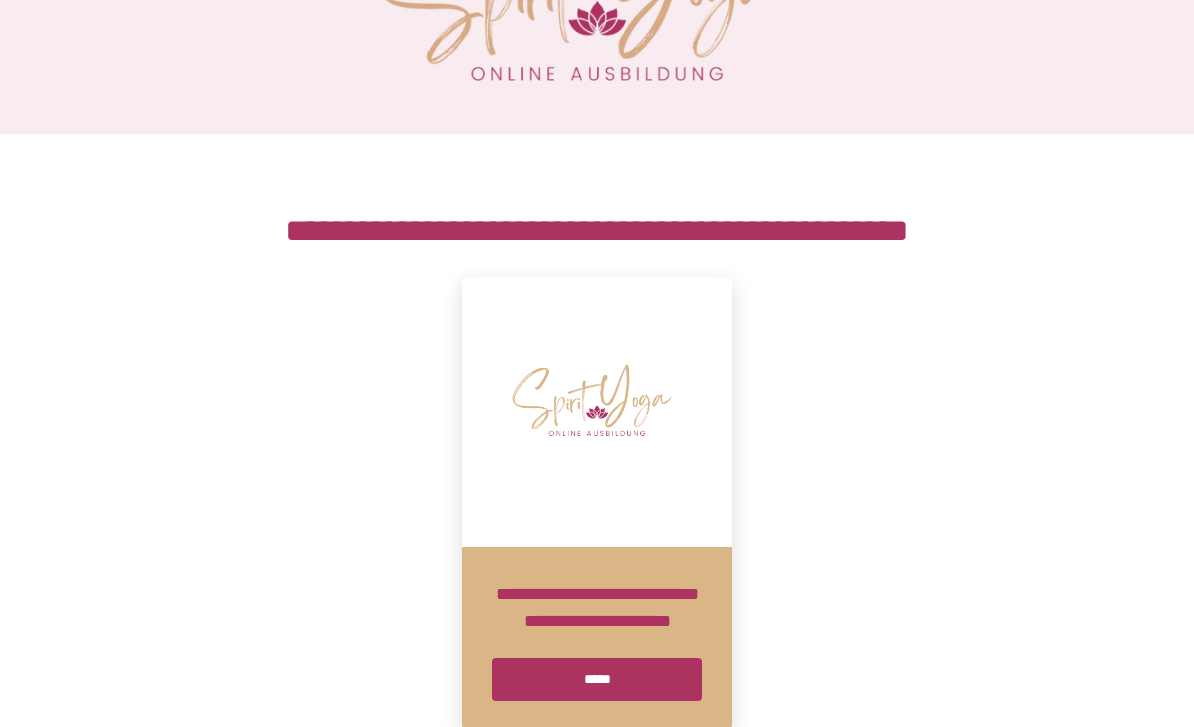 click on "*****" at bounding box center [597, 679] 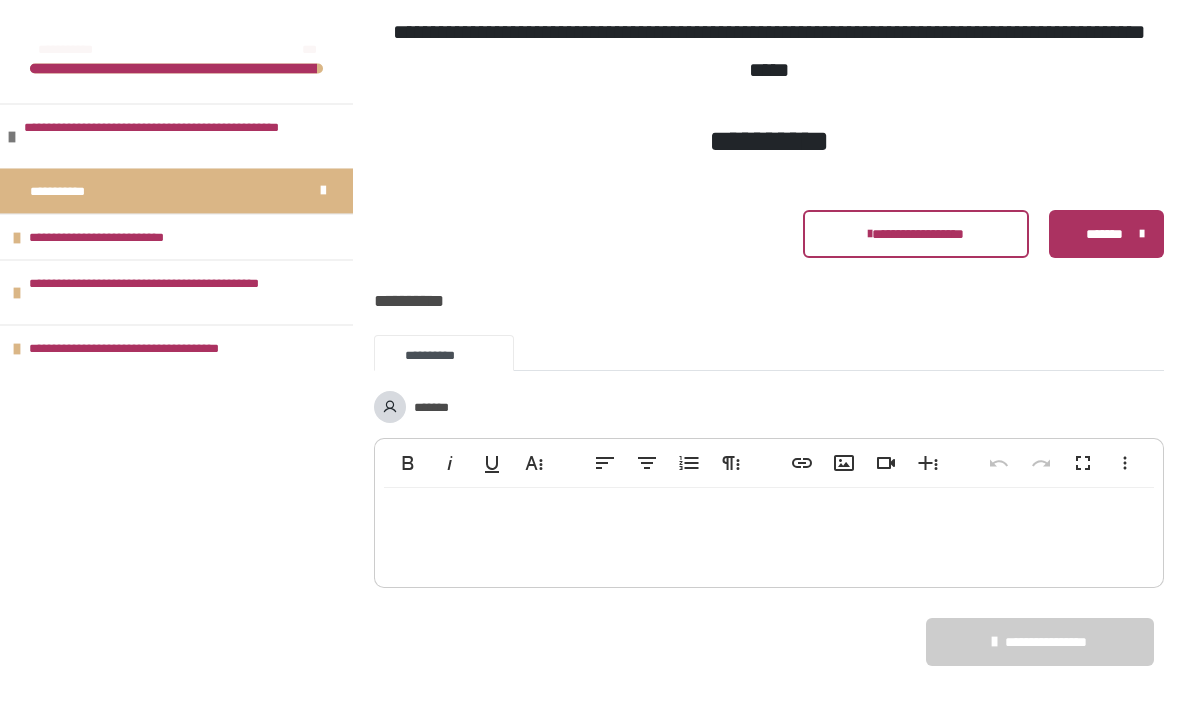 scroll, scrollTop: 4698, scrollLeft: 0, axis: vertical 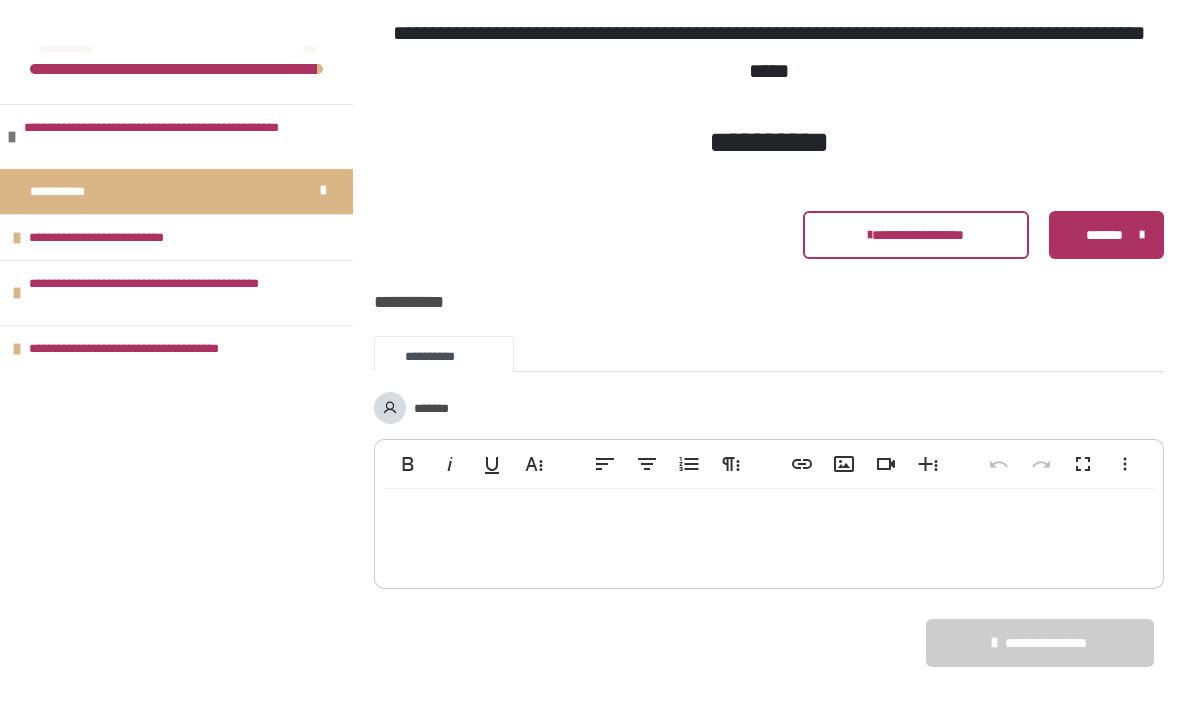 click on "**********" at bounding box center (161, 348) 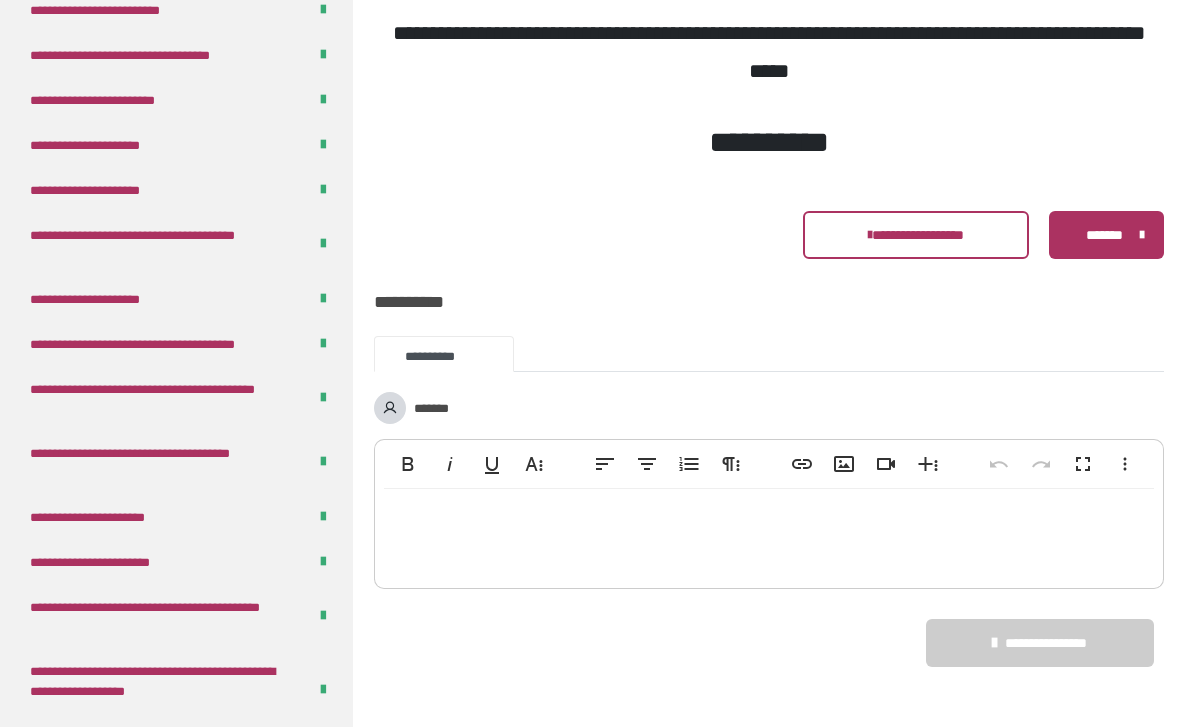 scroll, scrollTop: 1281, scrollLeft: 0, axis: vertical 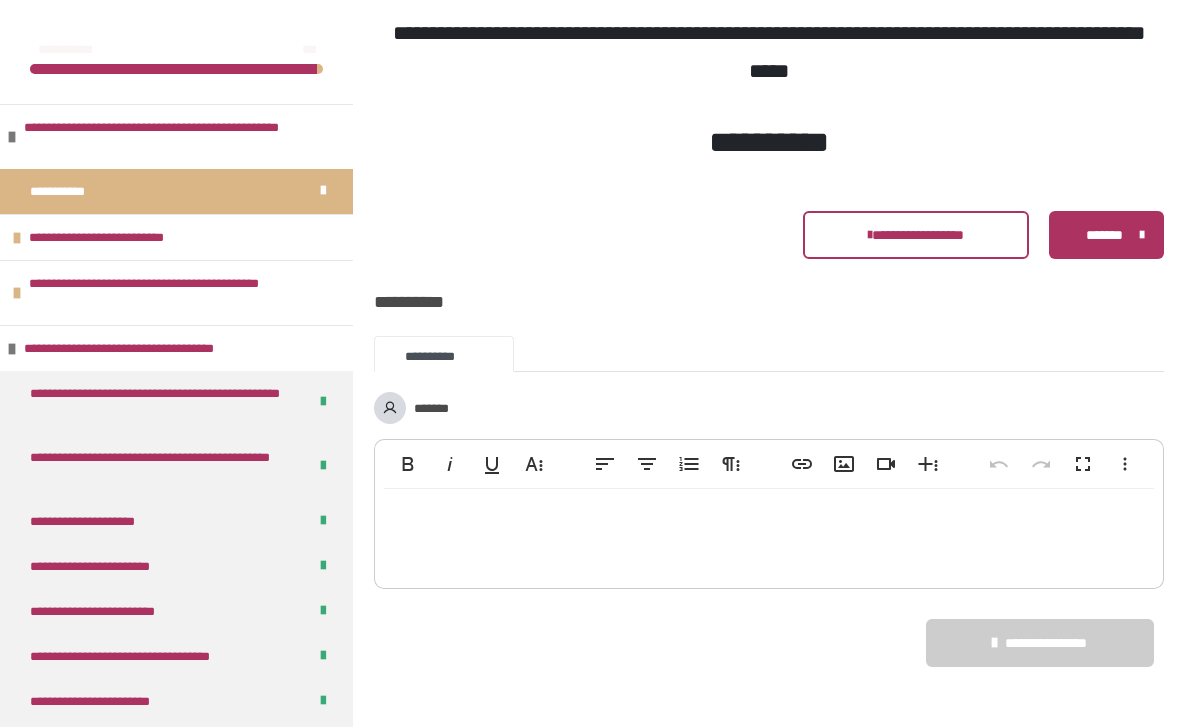 click at bounding box center [12, 349] 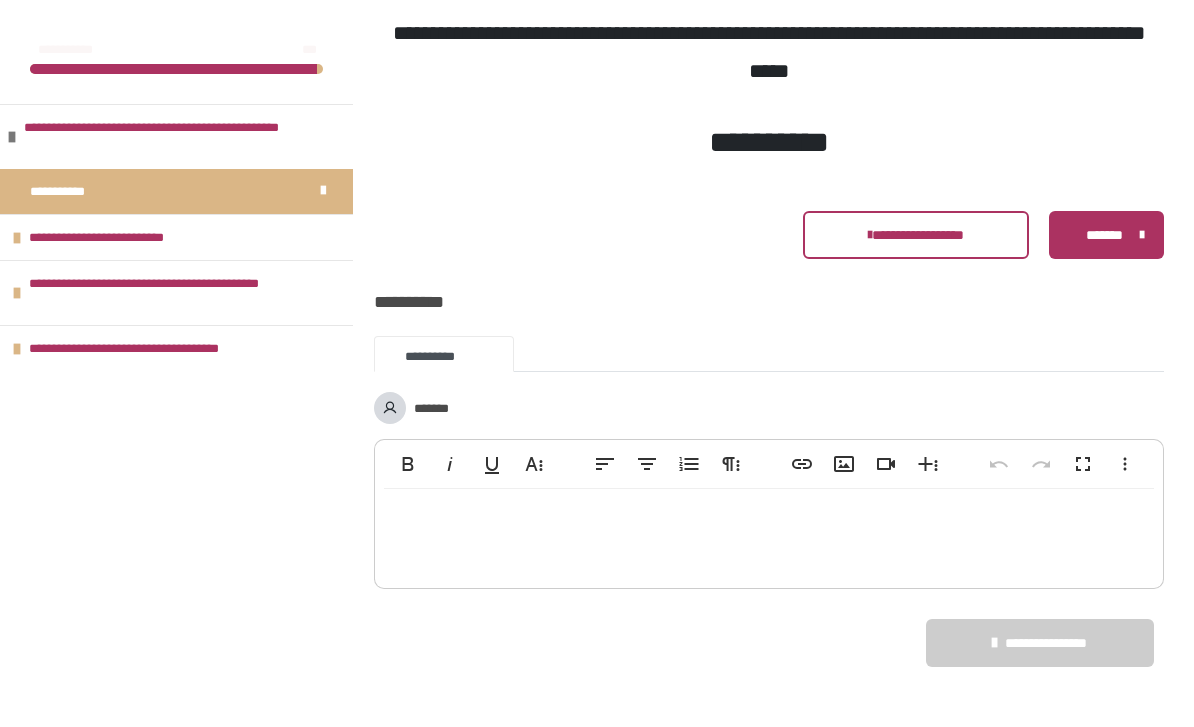 click on "**********" at bounding box center (176, 292) 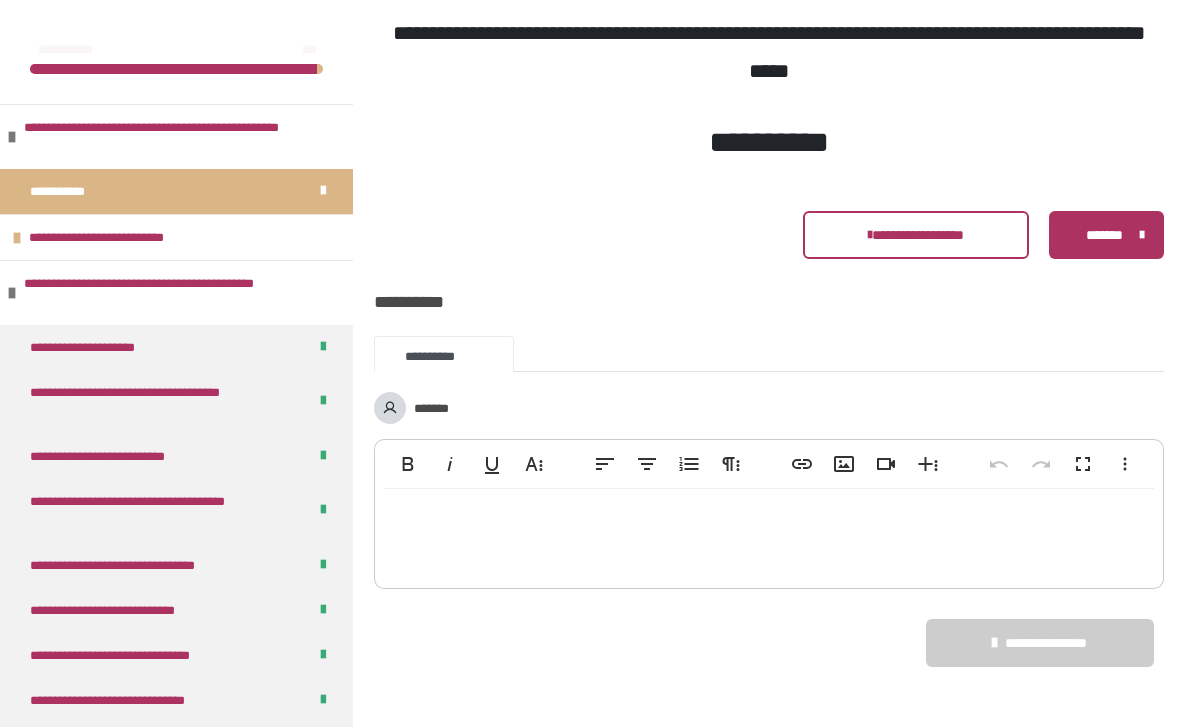 click at bounding box center [12, 293] 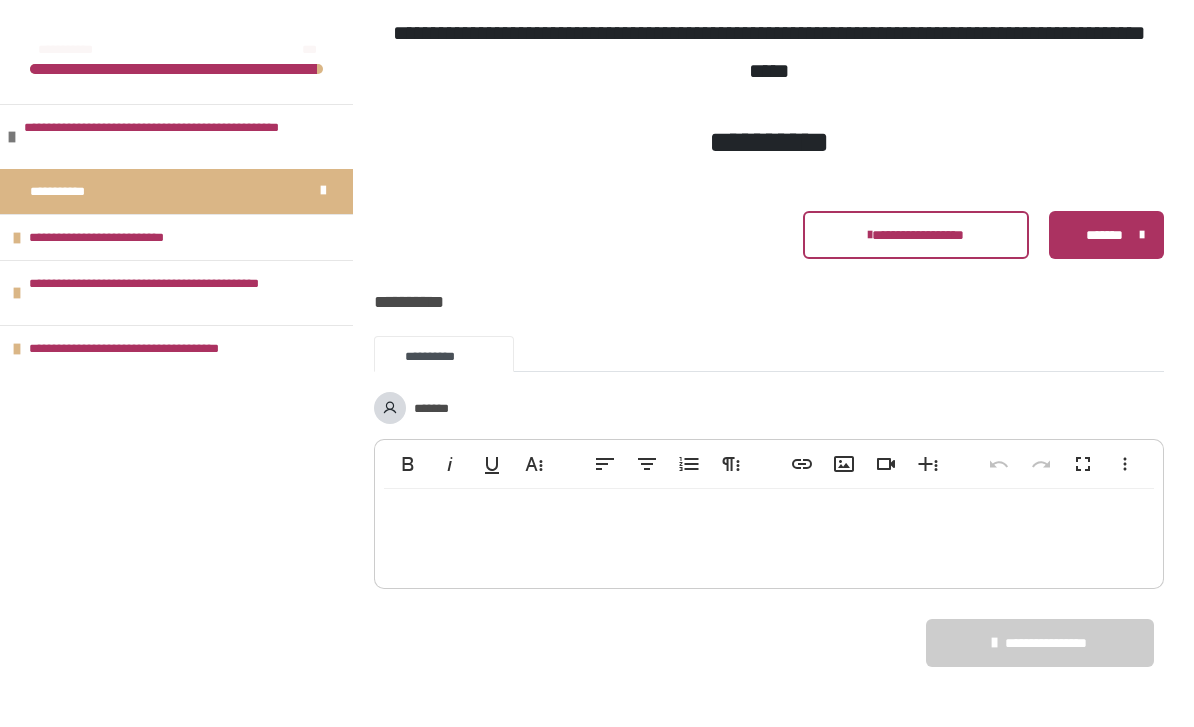 click on "**********" at bounding box center [186, 293] 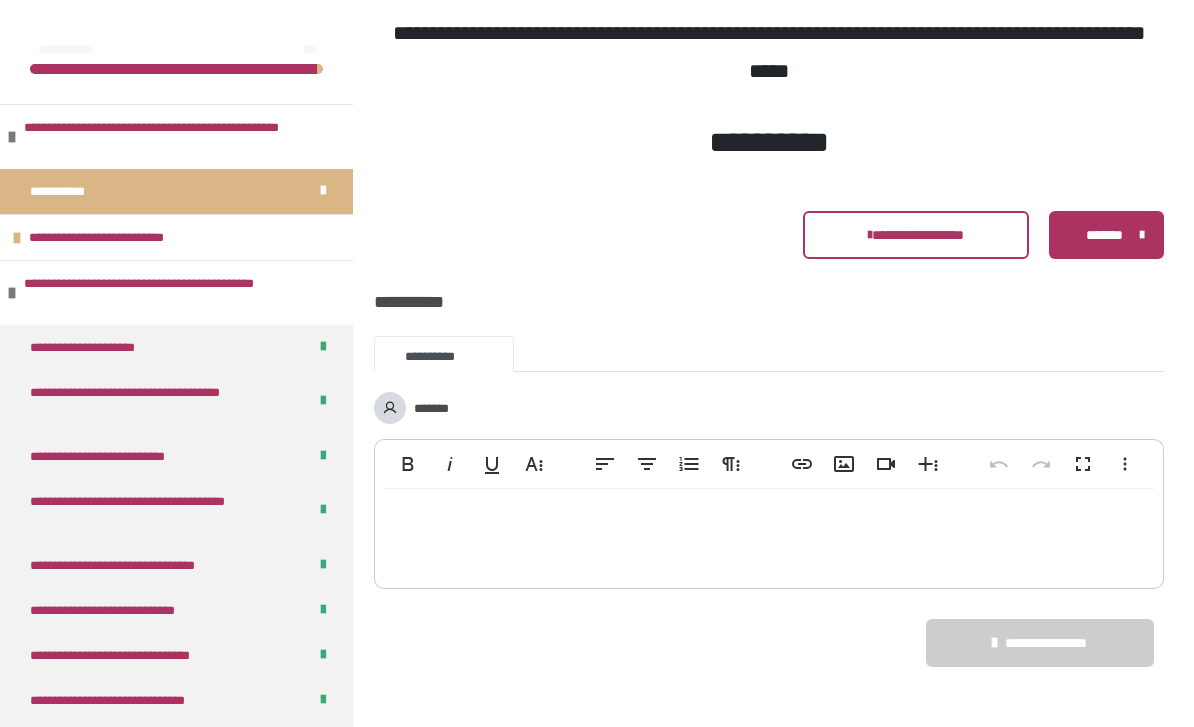 scroll, scrollTop: 0, scrollLeft: 0, axis: both 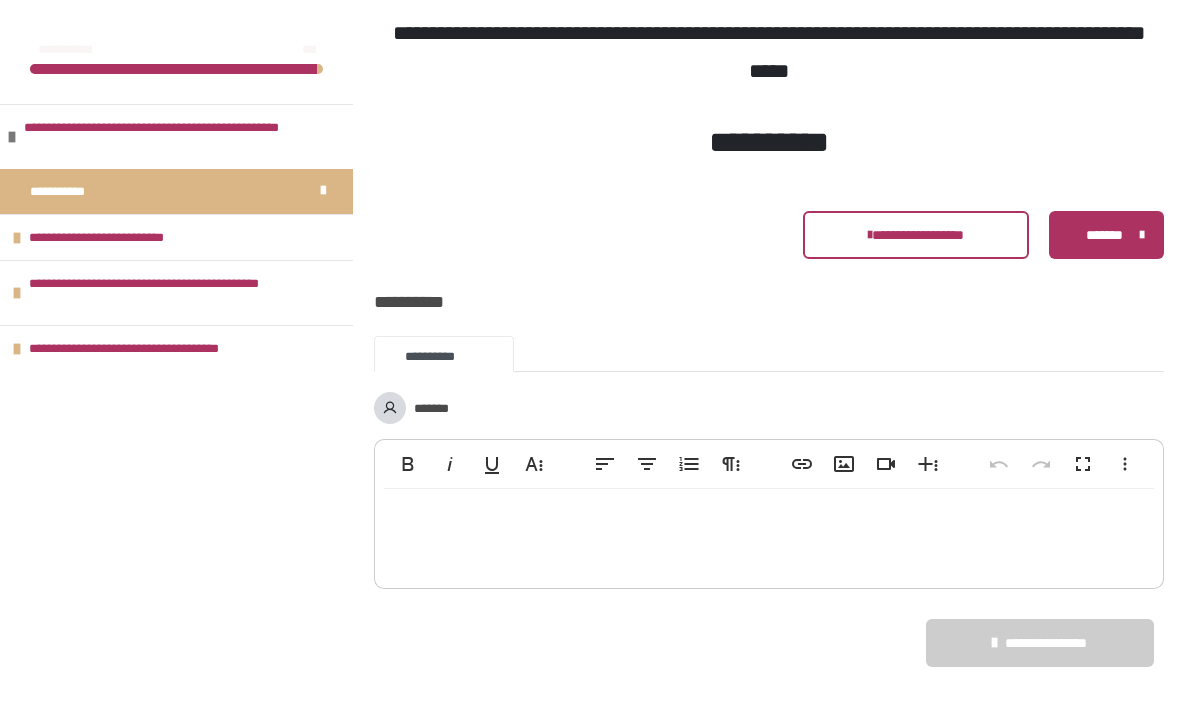 click at bounding box center (17, 238) 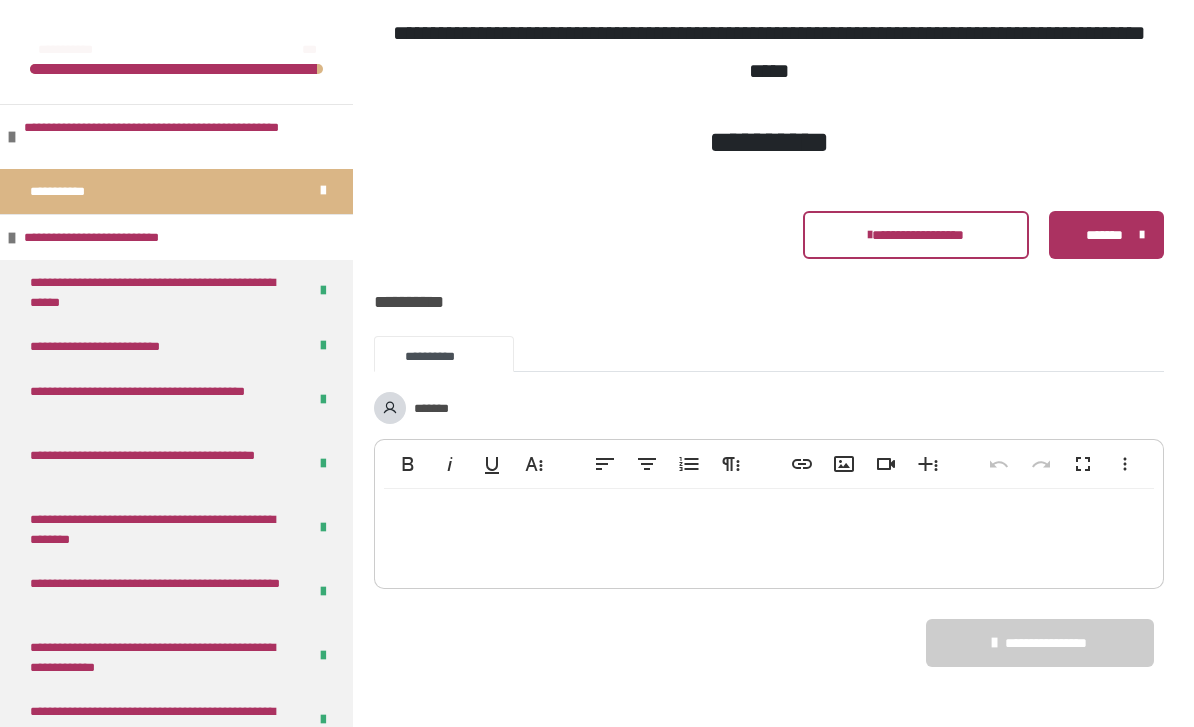 scroll, scrollTop: 0, scrollLeft: 0, axis: both 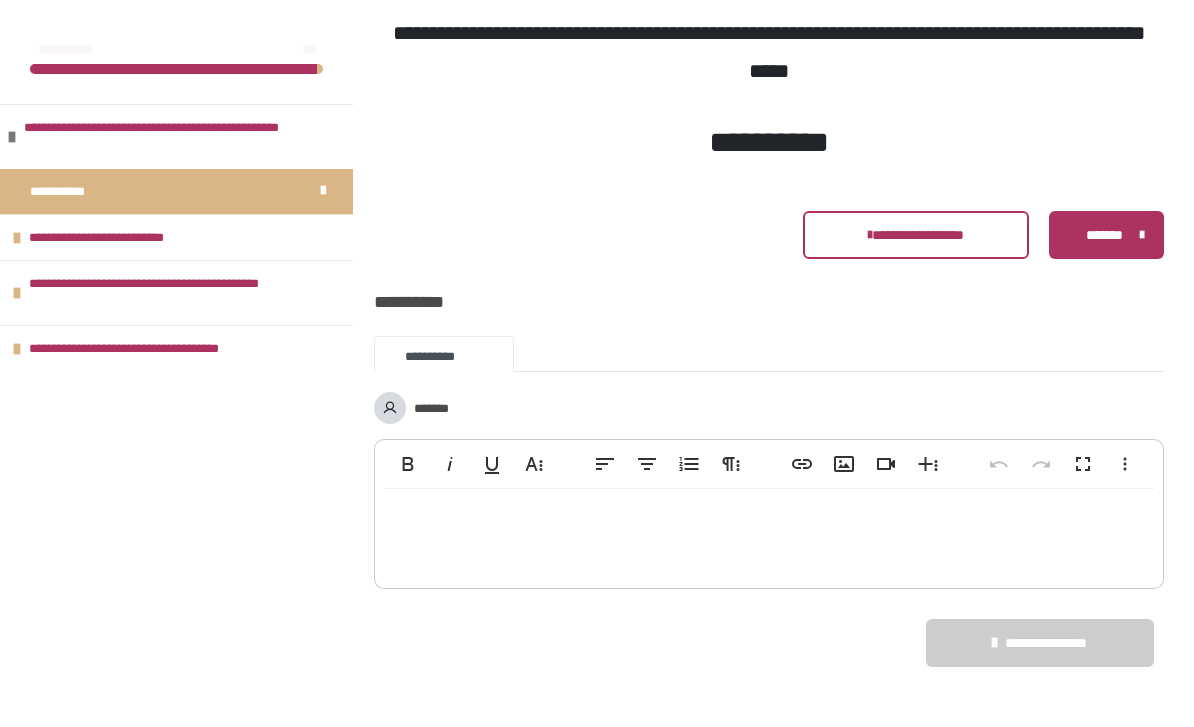 click on "**********" at bounding box center (181, 137) 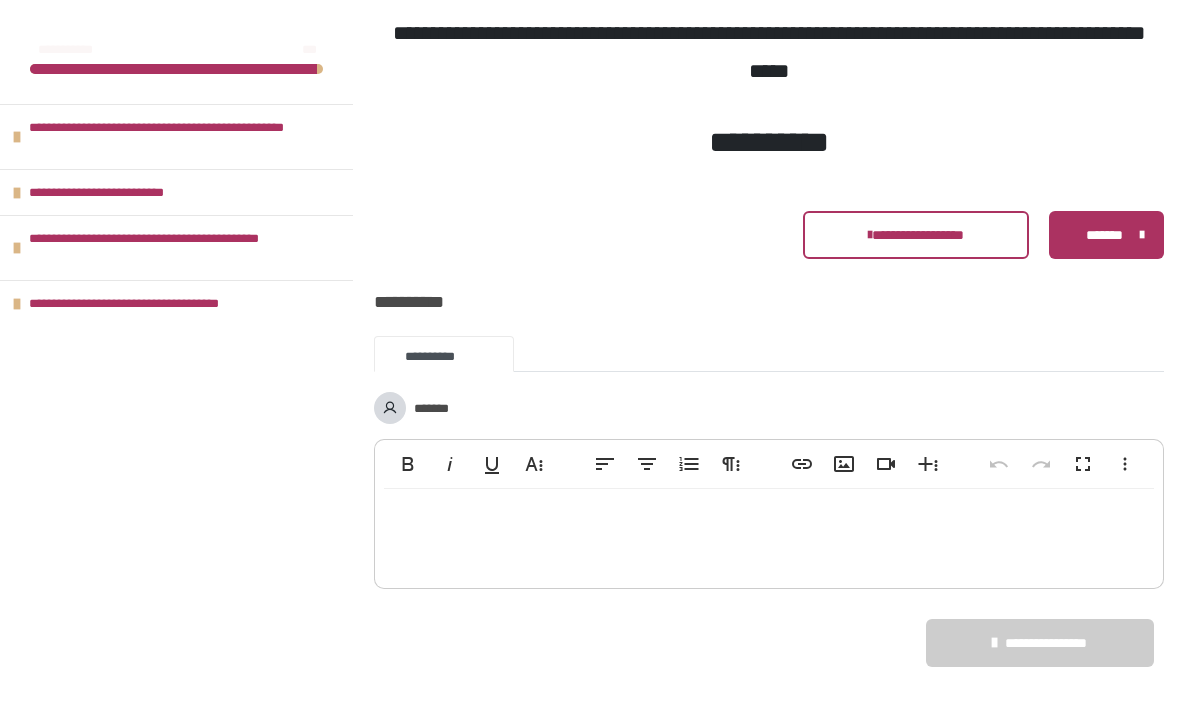 click at bounding box center [17, 137] 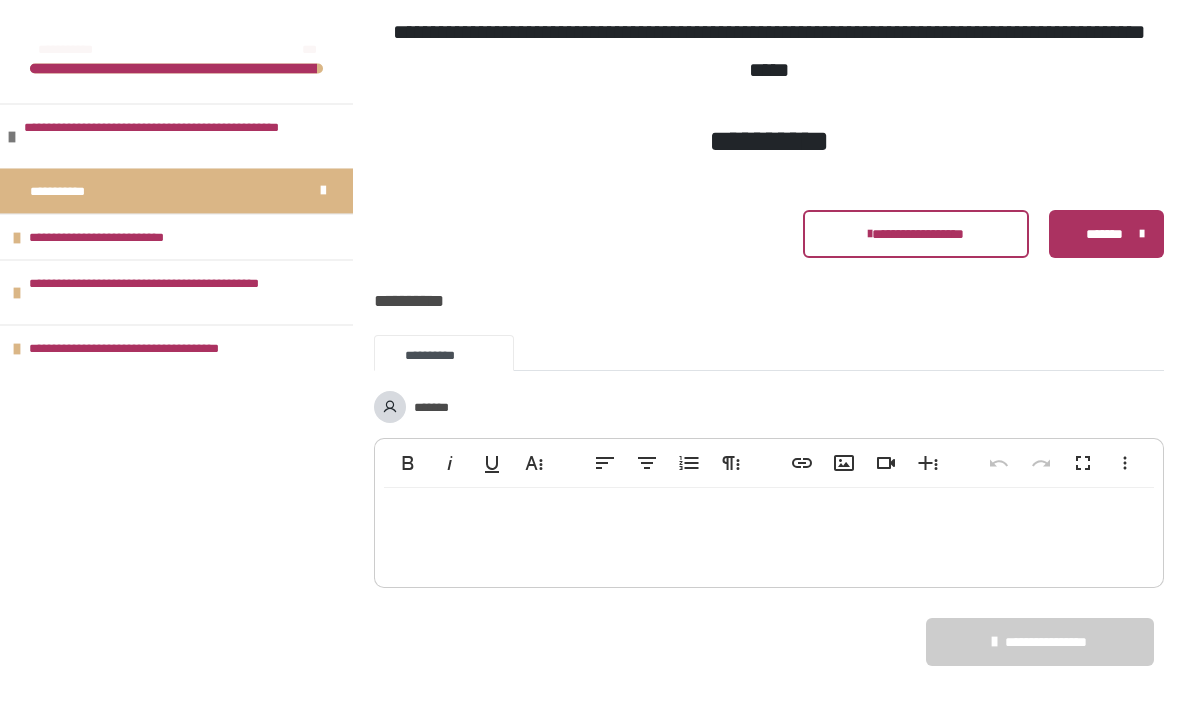 scroll, scrollTop: 4783, scrollLeft: 0, axis: vertical 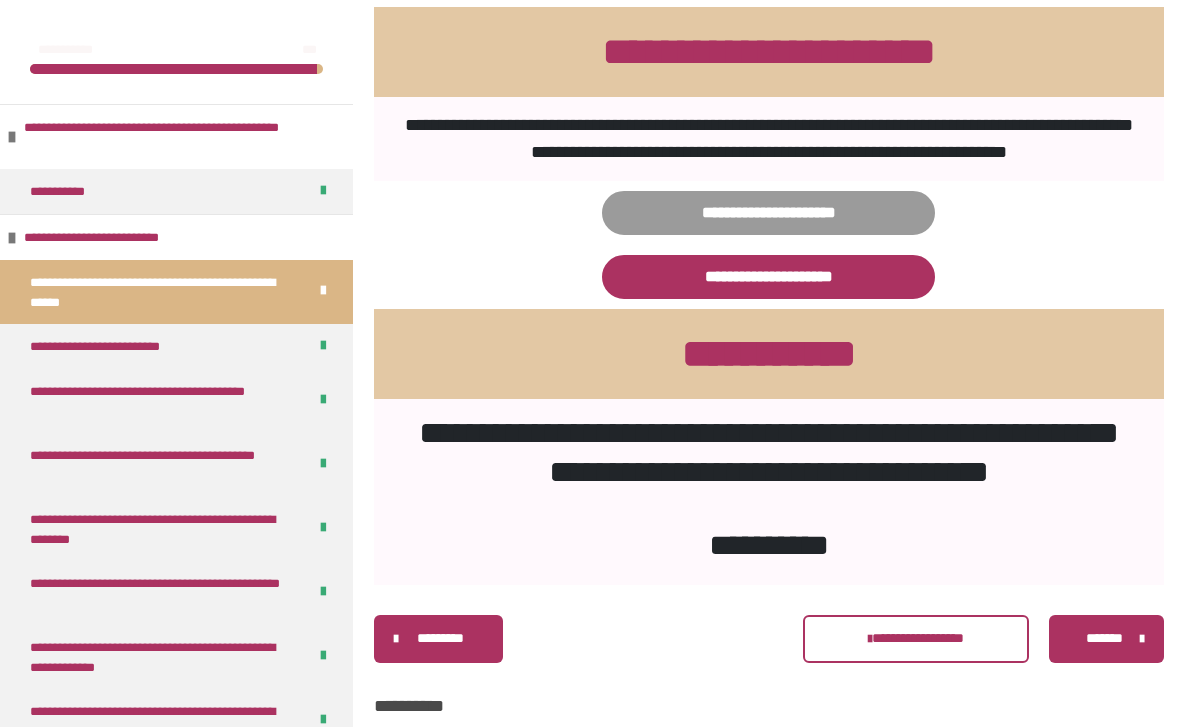 click on "**********" at bounding box center (117, 346) 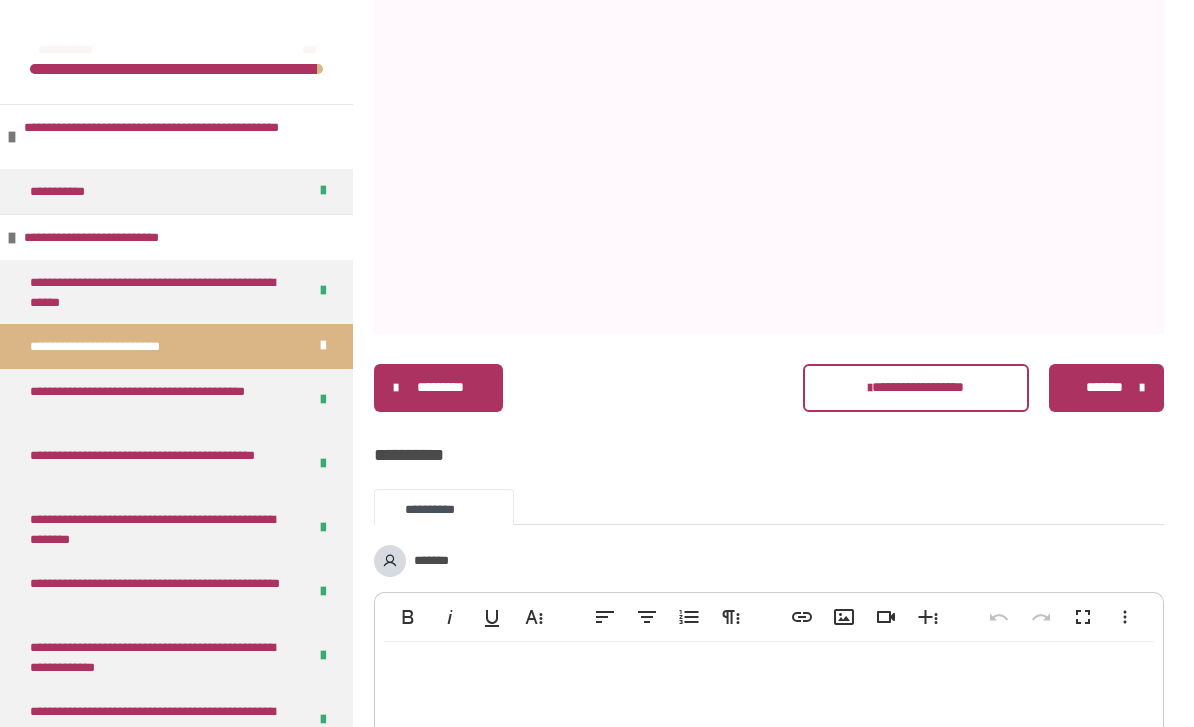 scroll, scrollTop: 778, scrollLeft: 0, axis: vertical 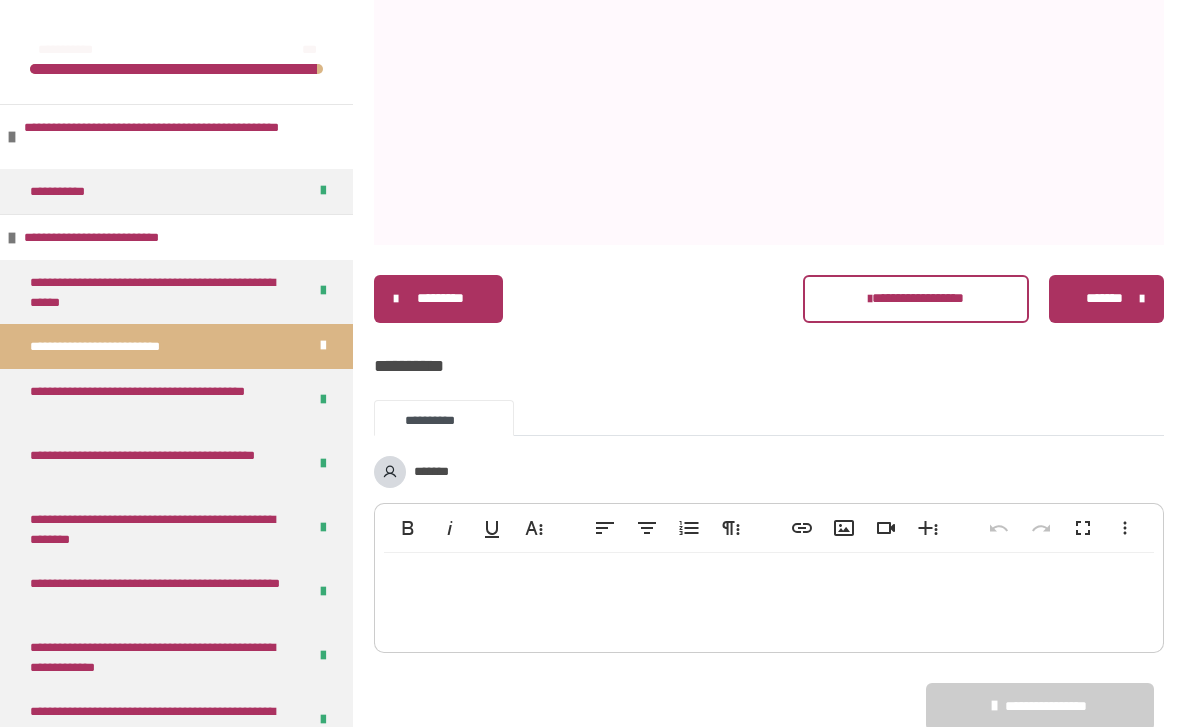 click on "**********" at bounding box center (117, 237) 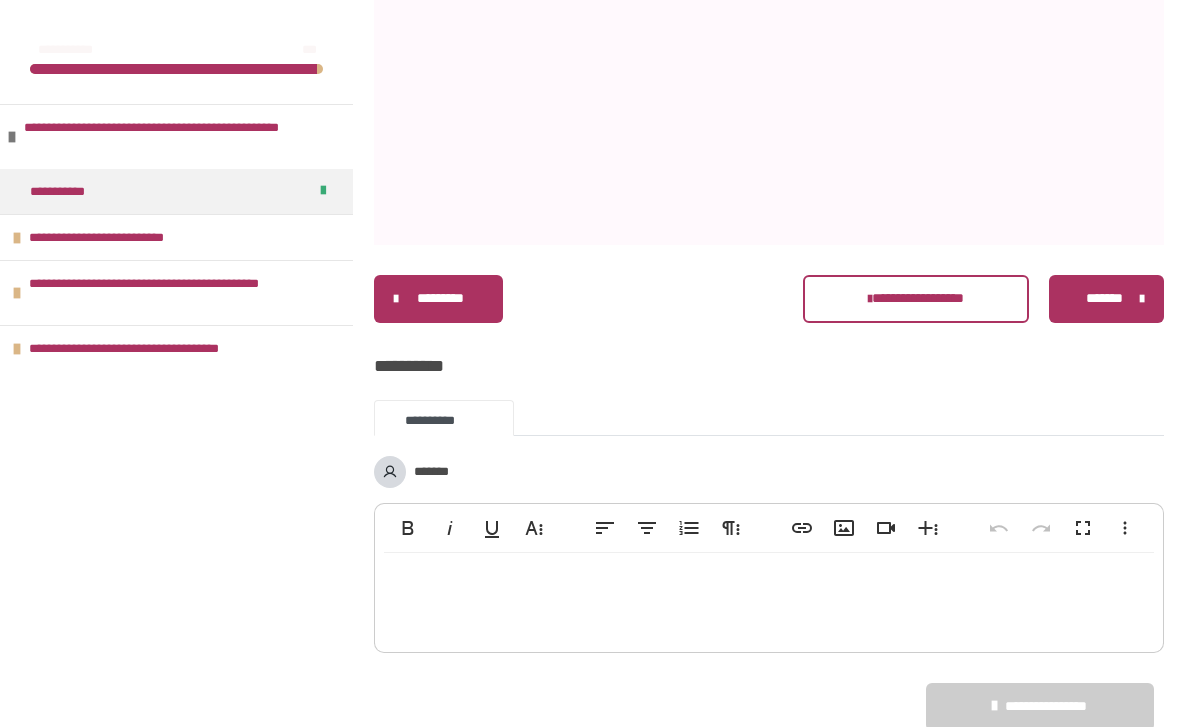 click on "**********" at bounding box center [161, 348] 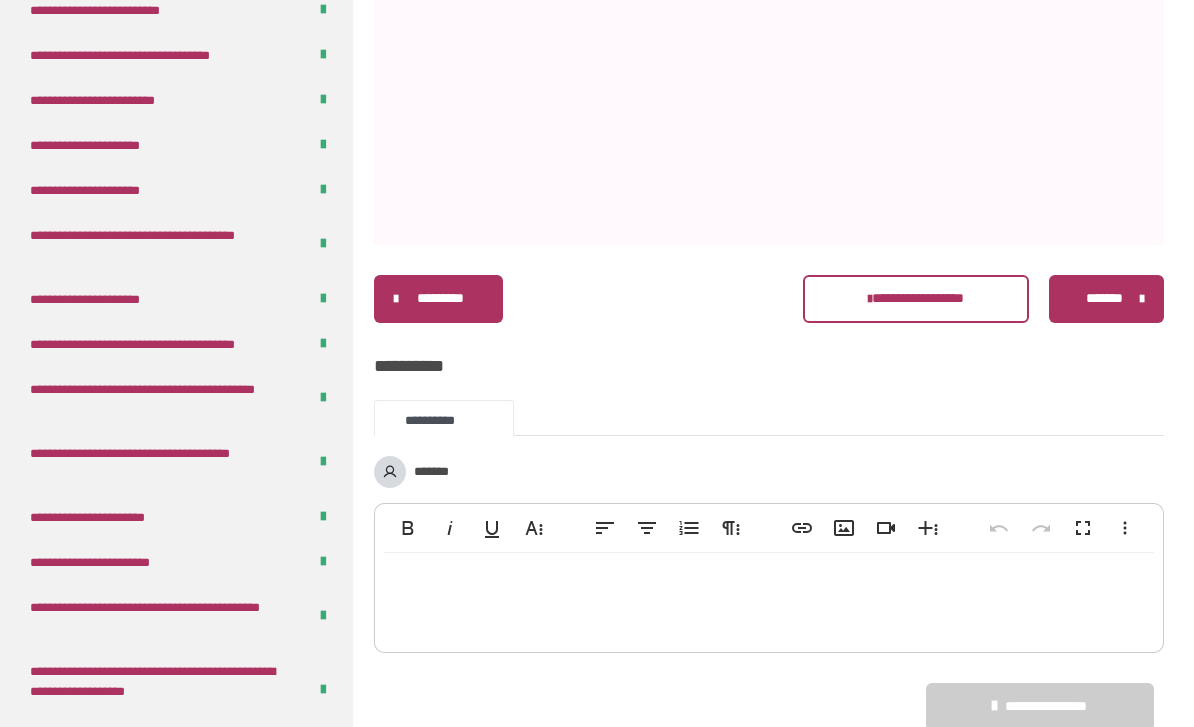 scroll, scrollTop: 1281, scrollLeft: 0, axis: vertical 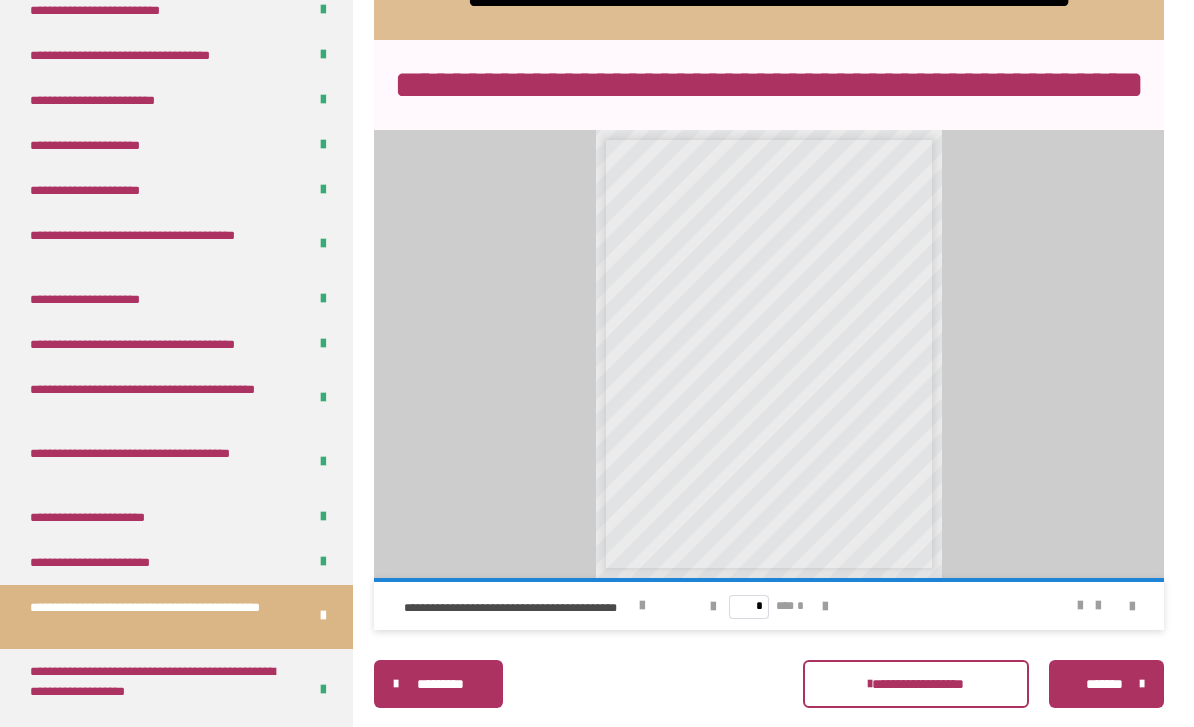 click on "**********" at bounding box center (160, 344) 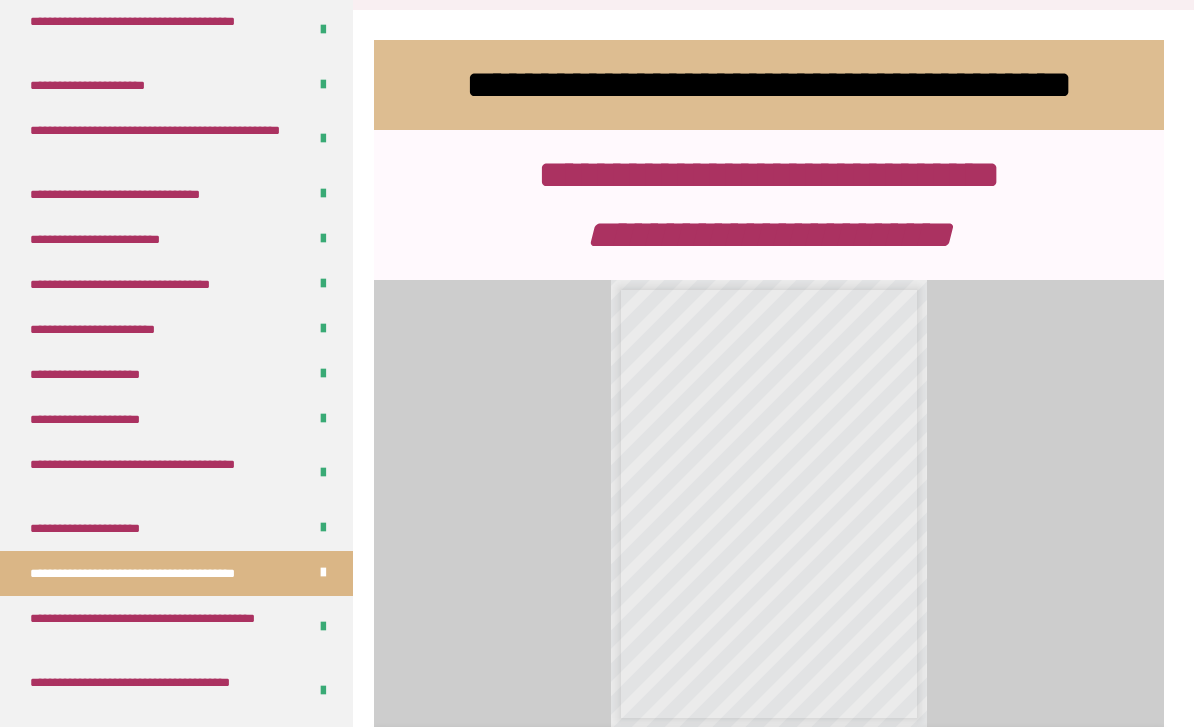 scroll, scrollTop: 1041, scrollLeft: 0, axis: vertical 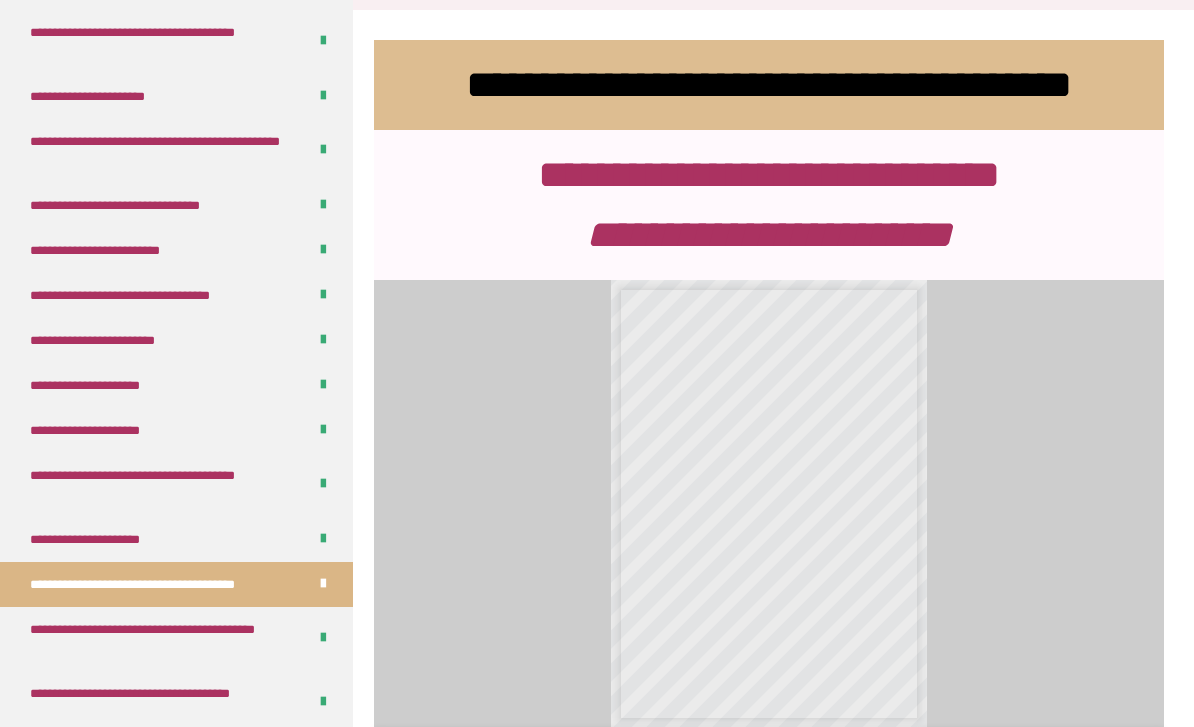 click on "**********" at bounding box center (108, 539) 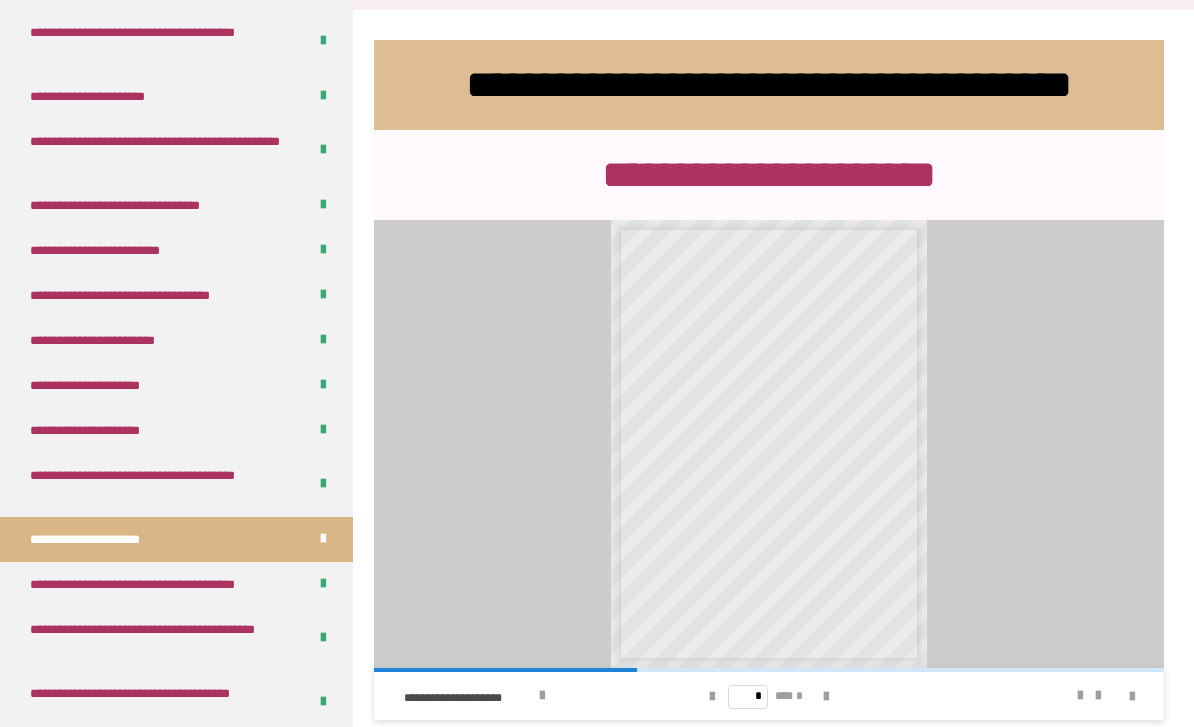 click on "**********" at bounding box center [104, 385] 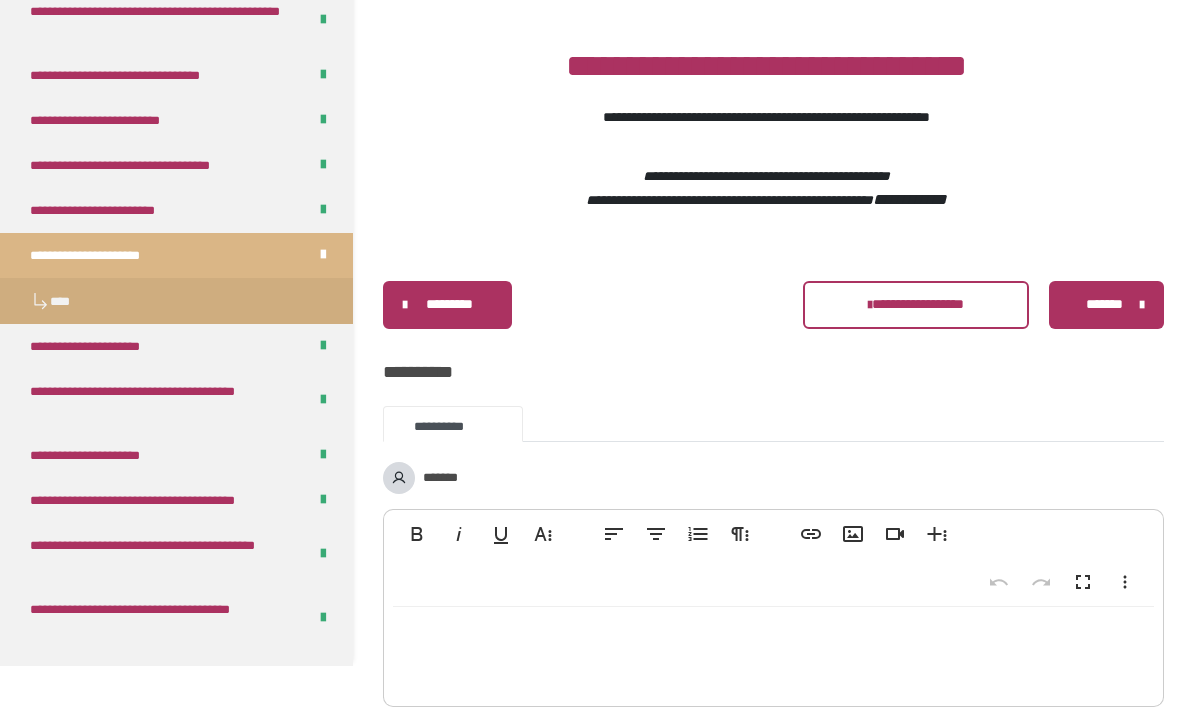 scroll, scrollTop: 0, scrollLeft: 0, axis: both 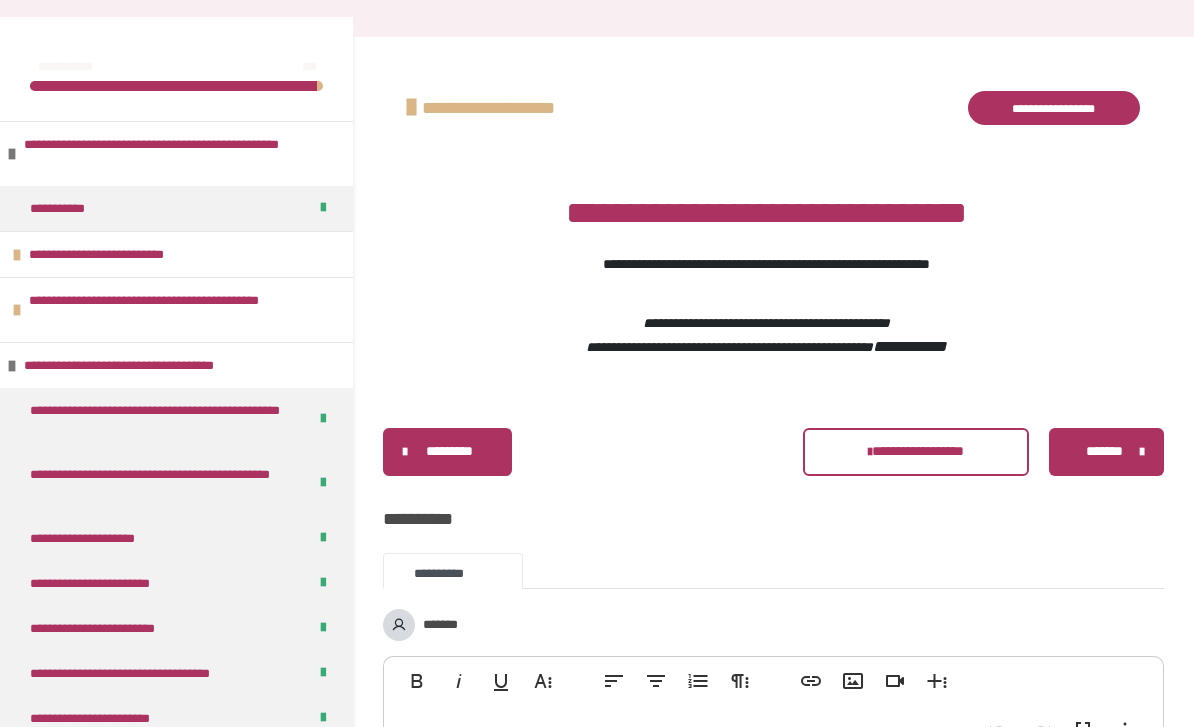 click on "**********" at bounding box center [1054, 108] 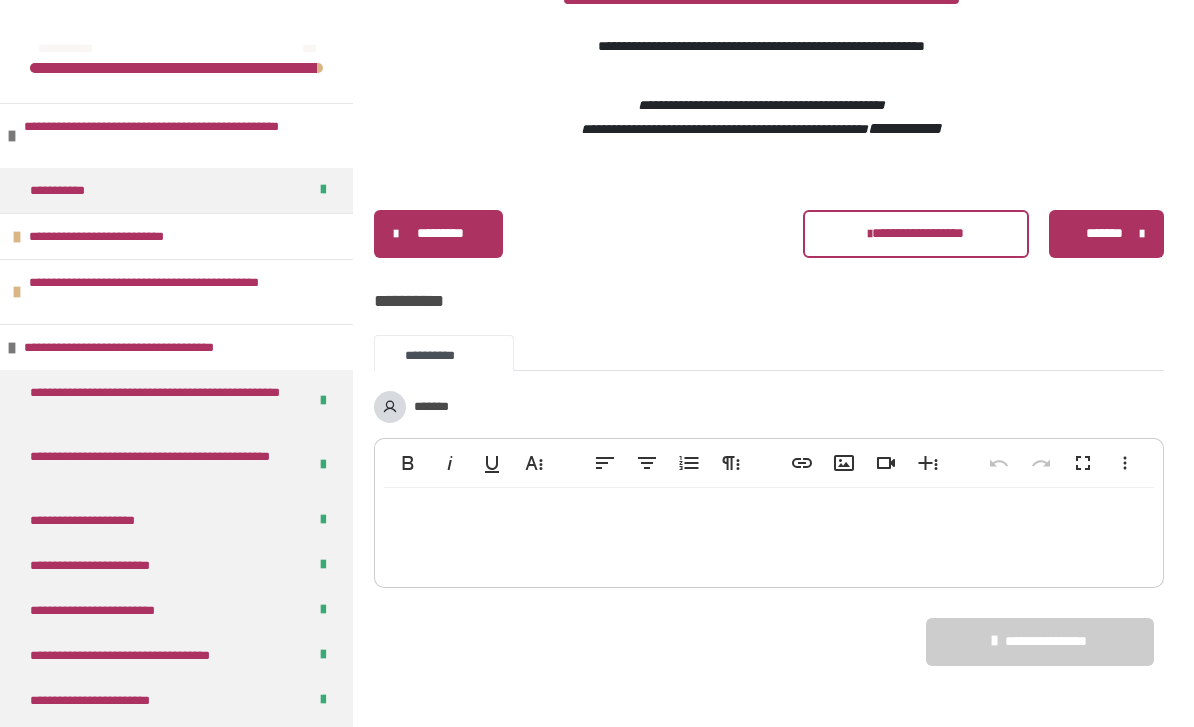 scroll, scrollTop: 3183, scrollLeft: 0, axis: vertical 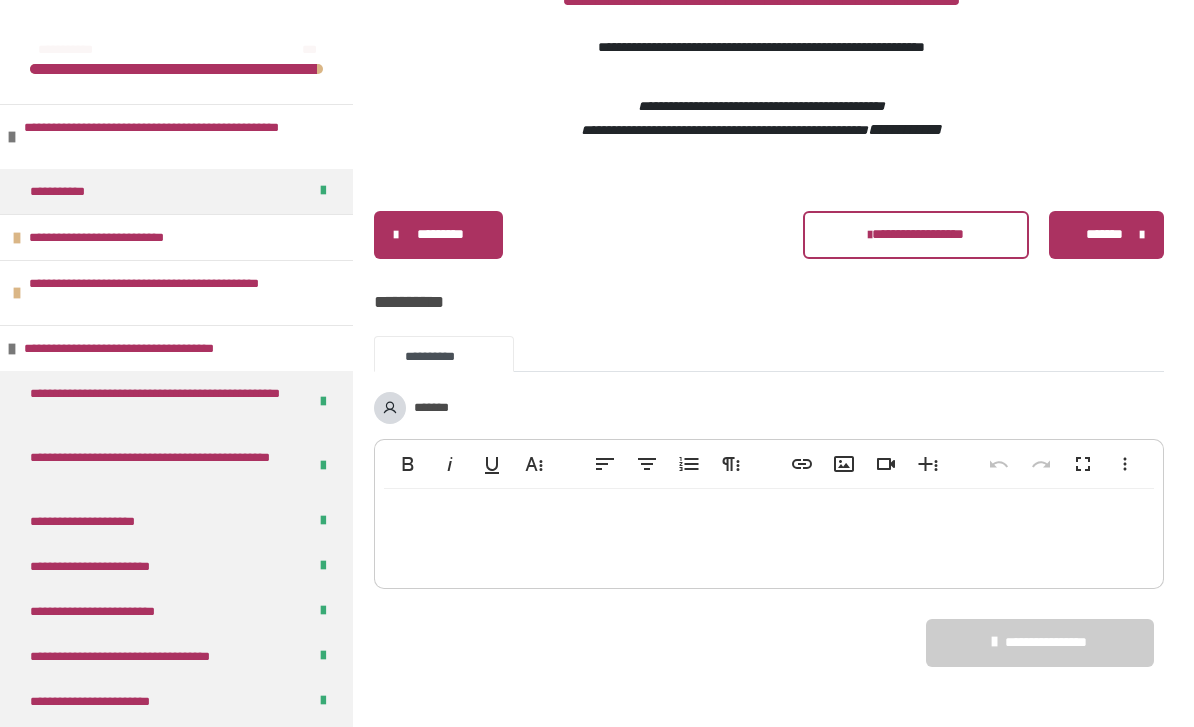click on "**********" at bounding box center (156, 348) 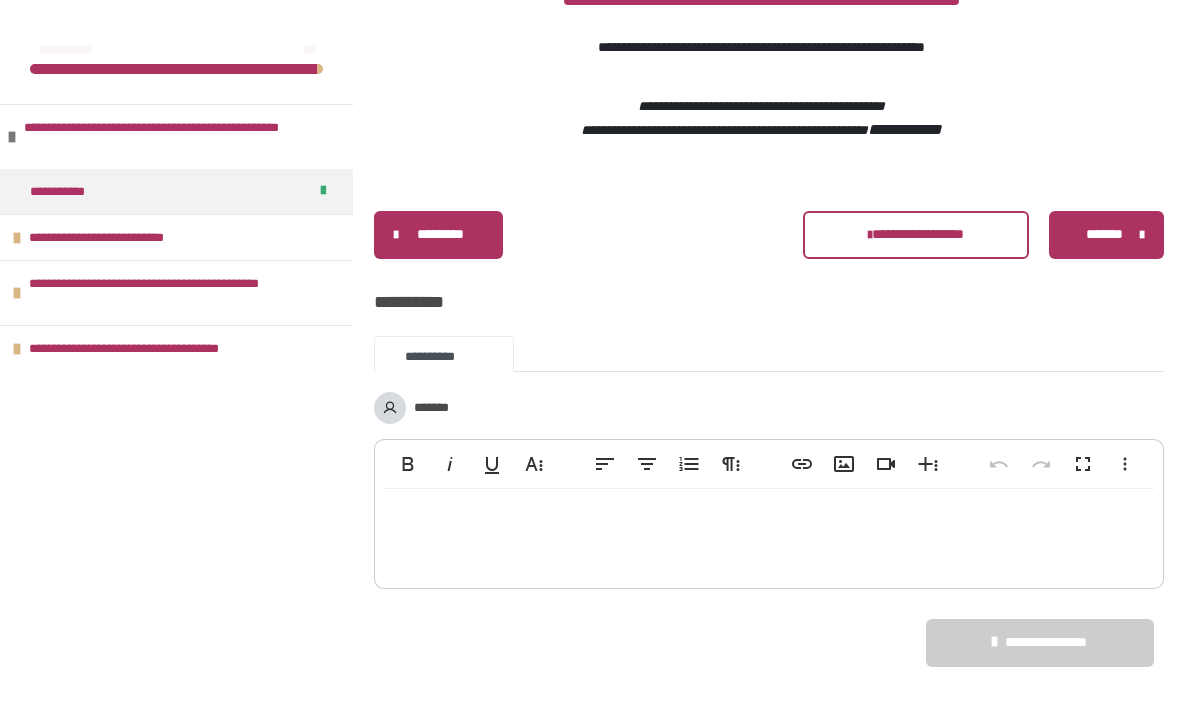 click at bounding box center [12, 137] 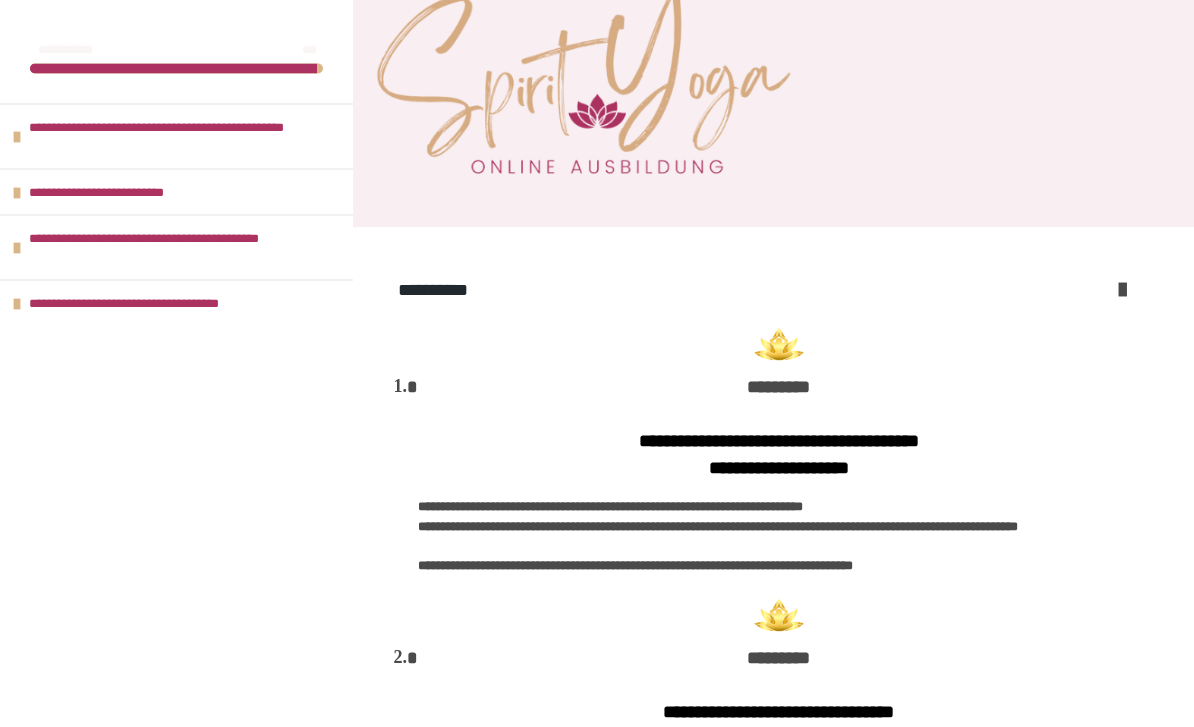 scroll, scrollTop: 0, scrollLeft: 0, axis: both 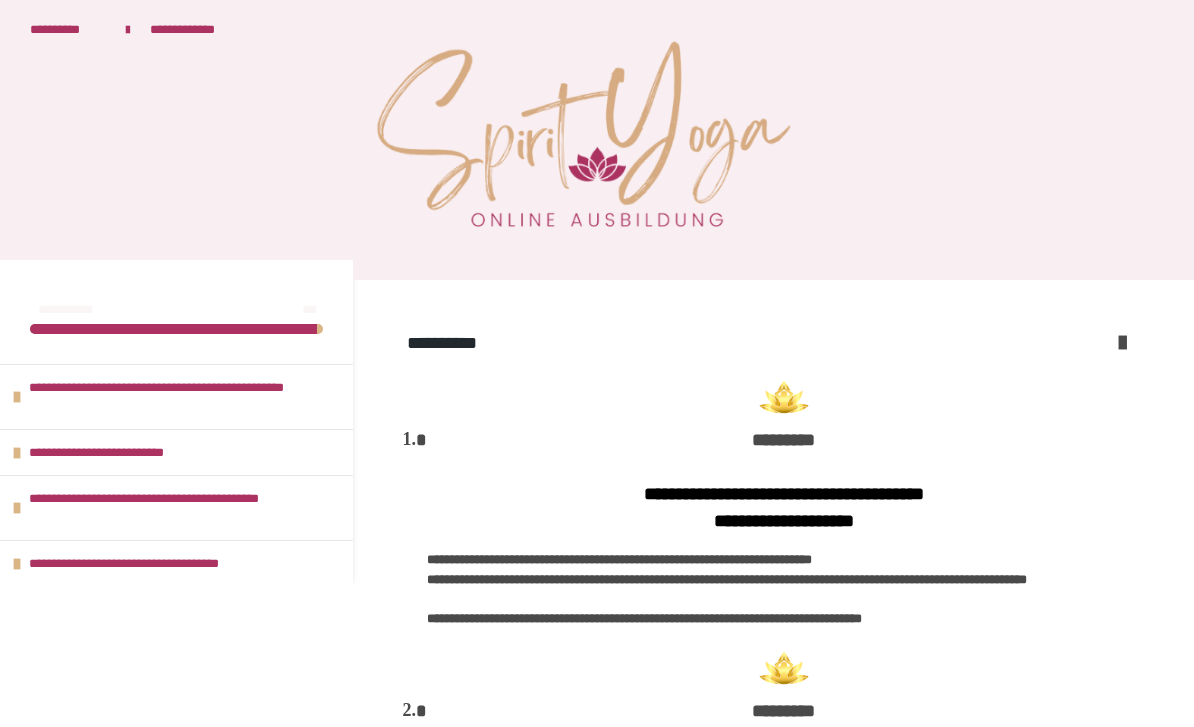 click on "**********" at bounding box center [137, 39] 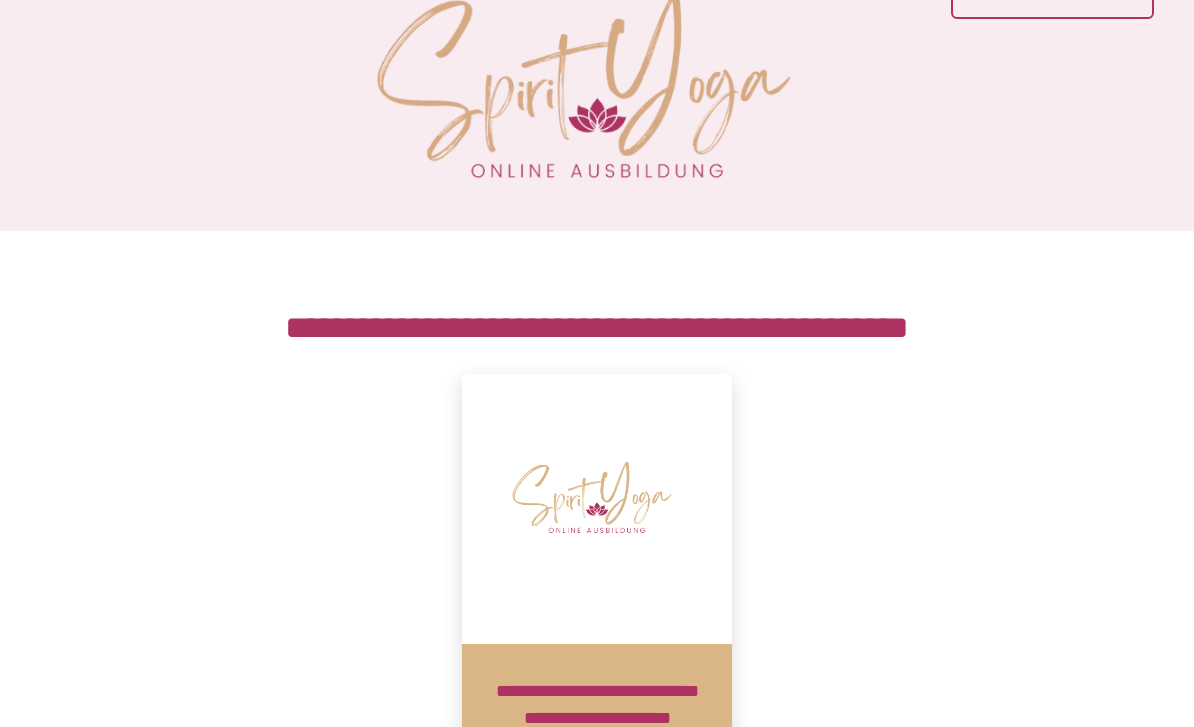 scroll, scrollTop: 0, scrollLeft: 0, axis: both 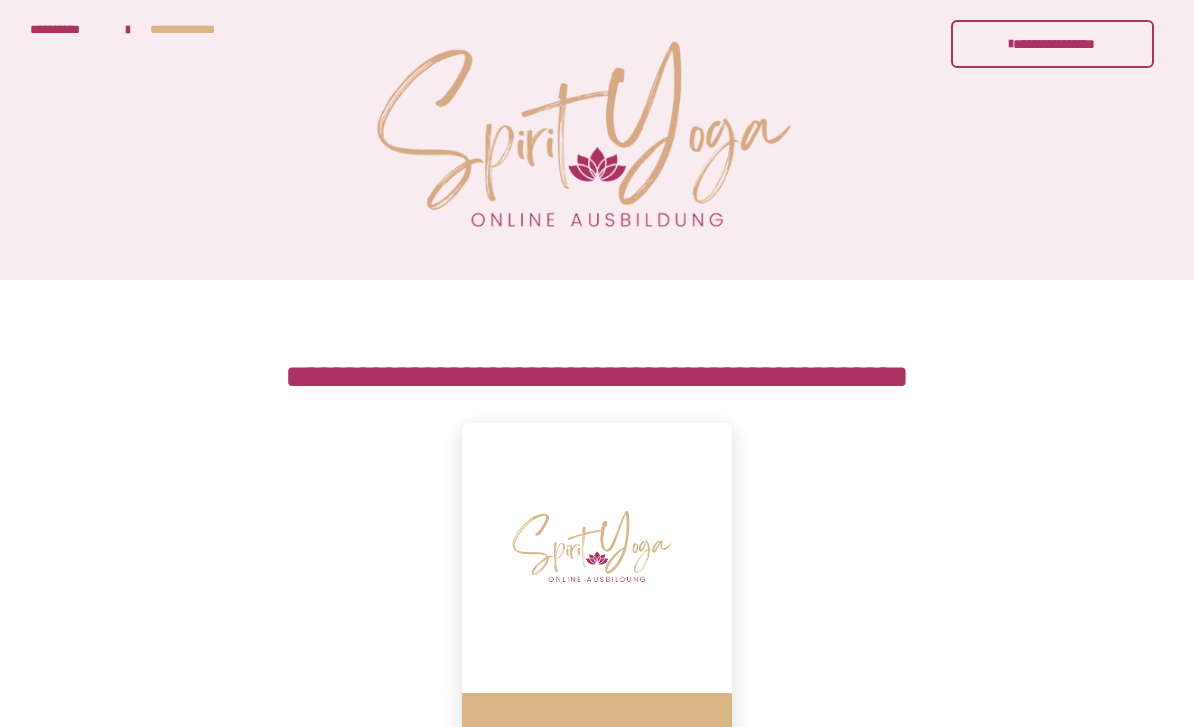 click on "**********" at bounding box center [68, 29] 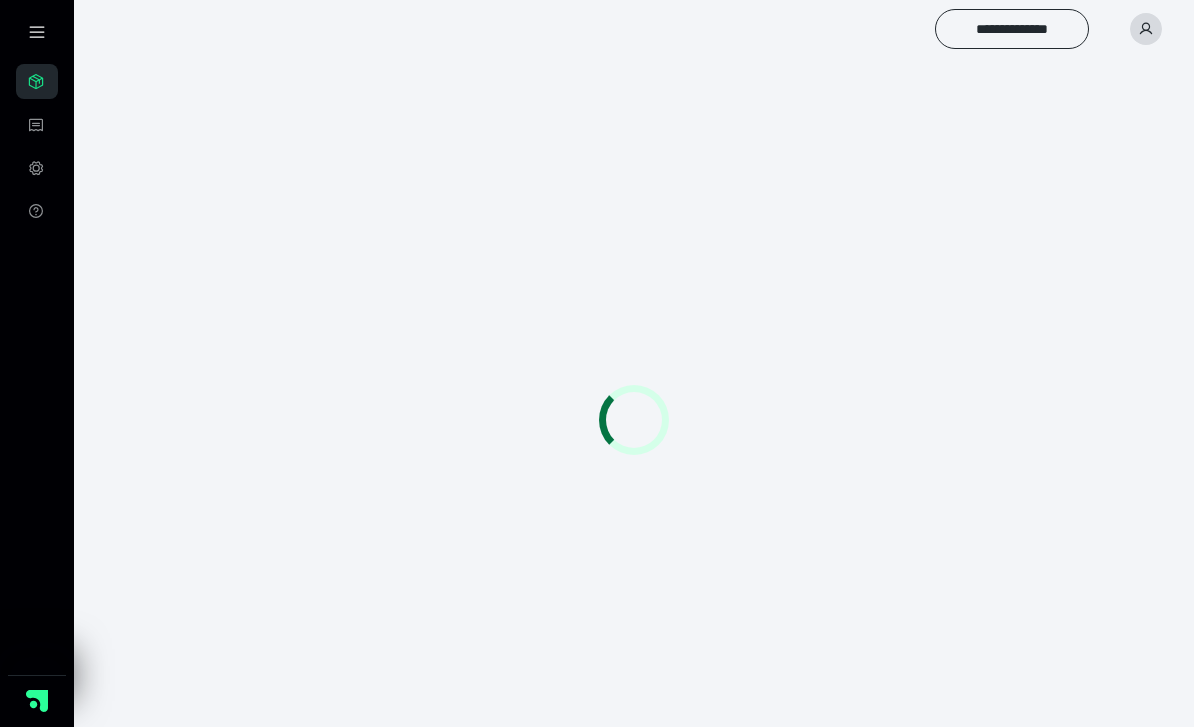 scroll, scrollTop: 0, scrollLeft: 0, axis: both 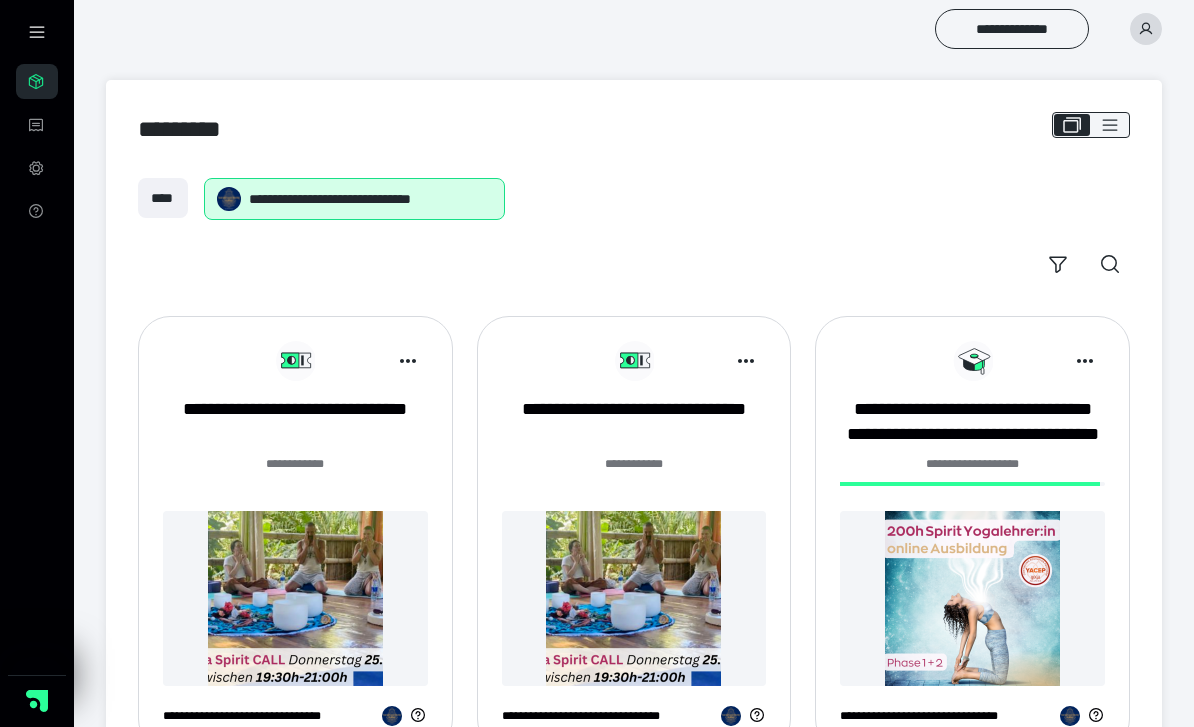click at bounding box center [1146, 29] 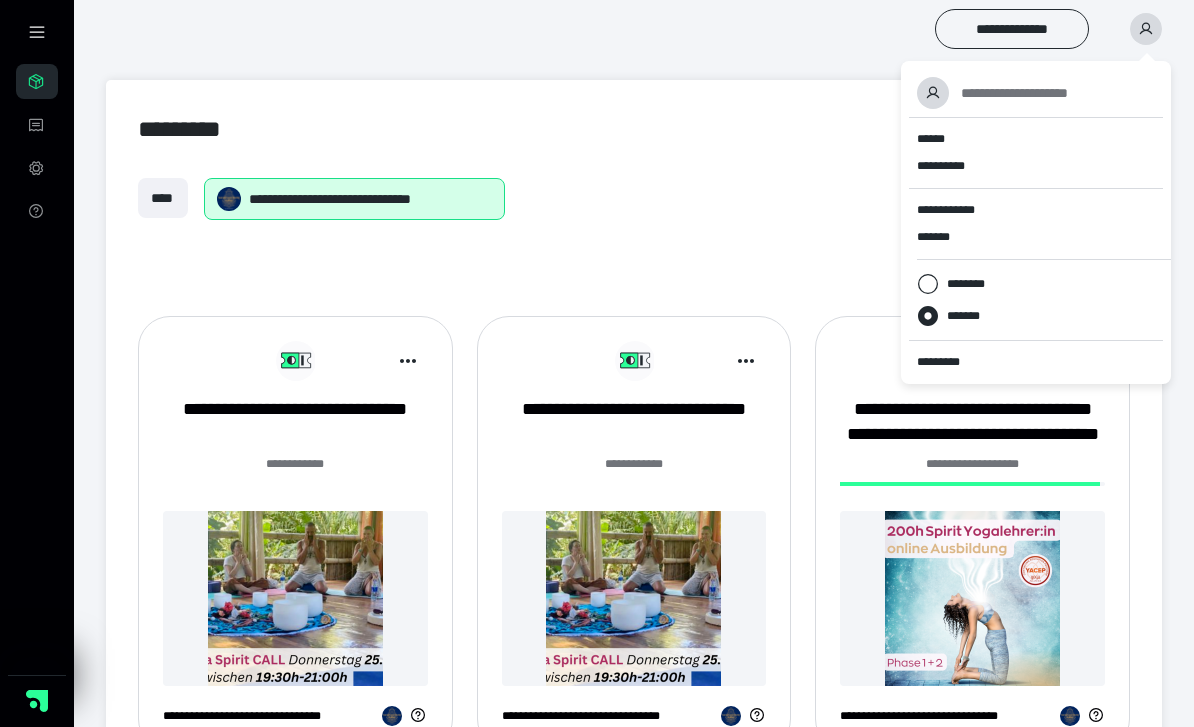 click on "*********" at bounding box center [1036, 362] 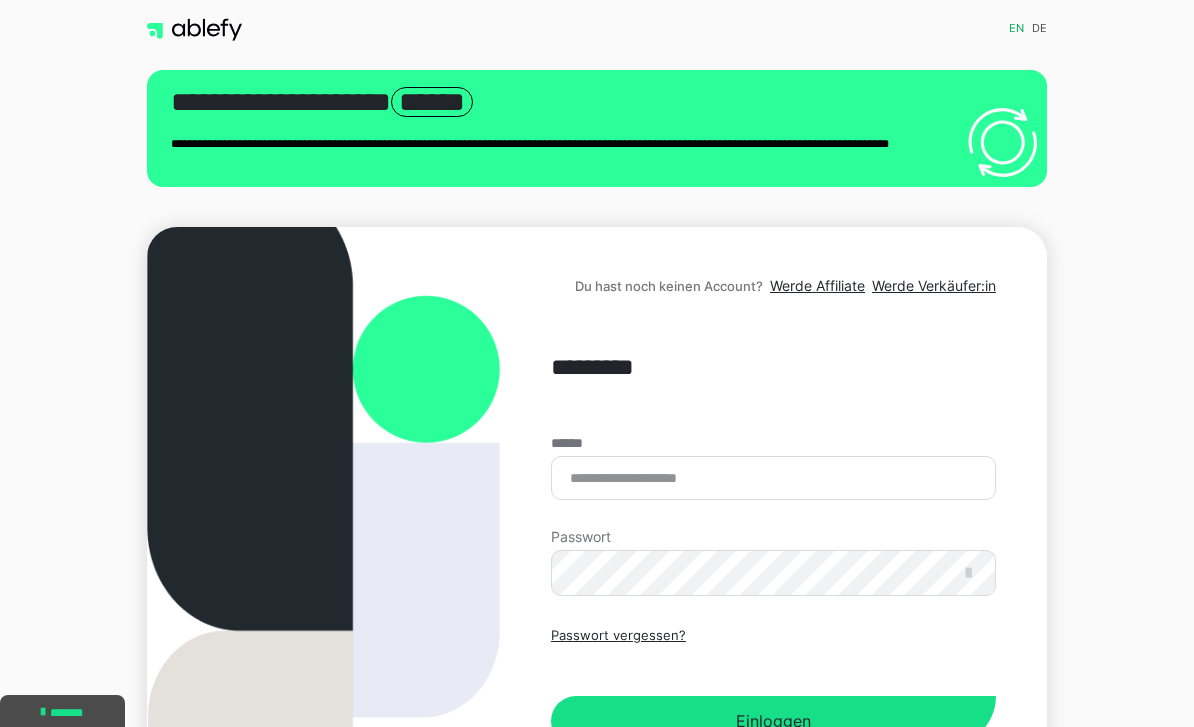 scroll, scrollTop: 0, scrollLeft: 0, axis: both 